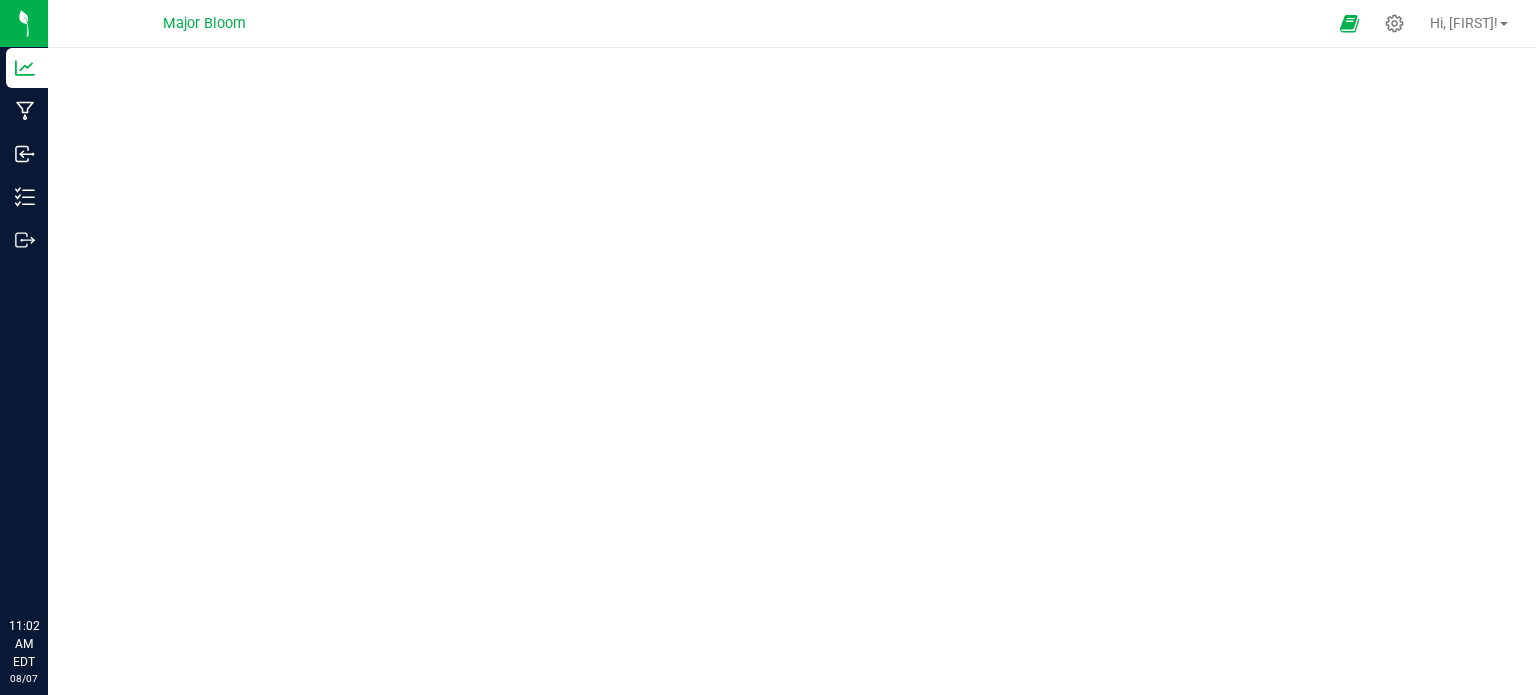 scroll, scrollTop: 0, scrollLeft: 0, axis: both 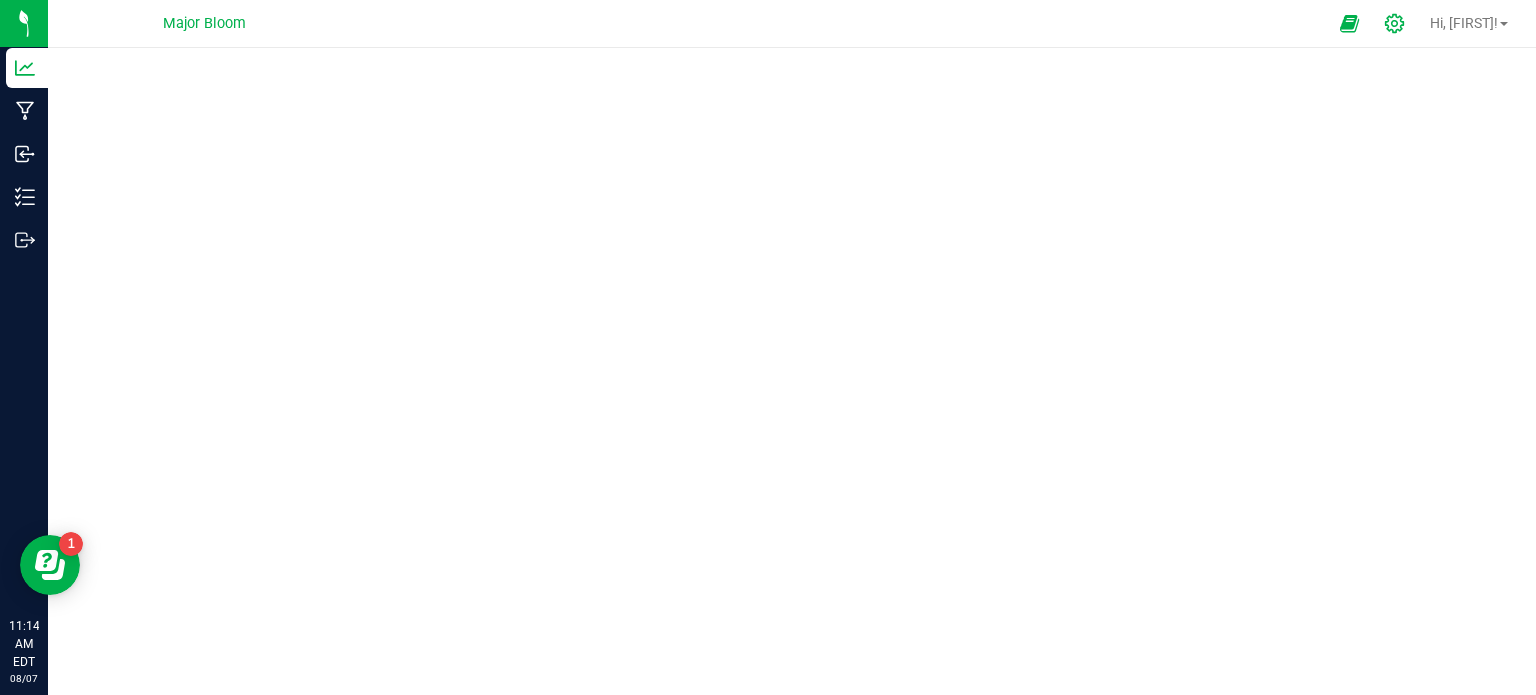 click 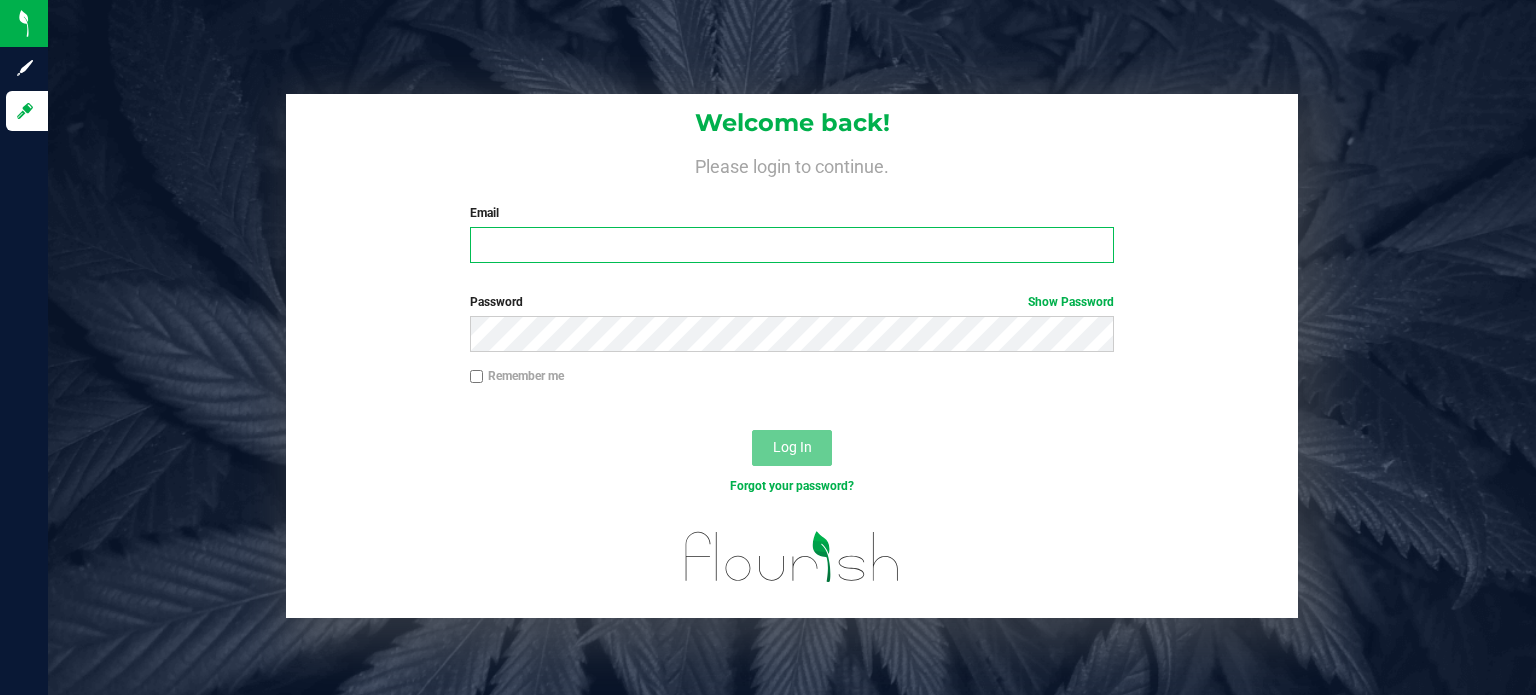click on "Email" at bounding box center [792, 245] 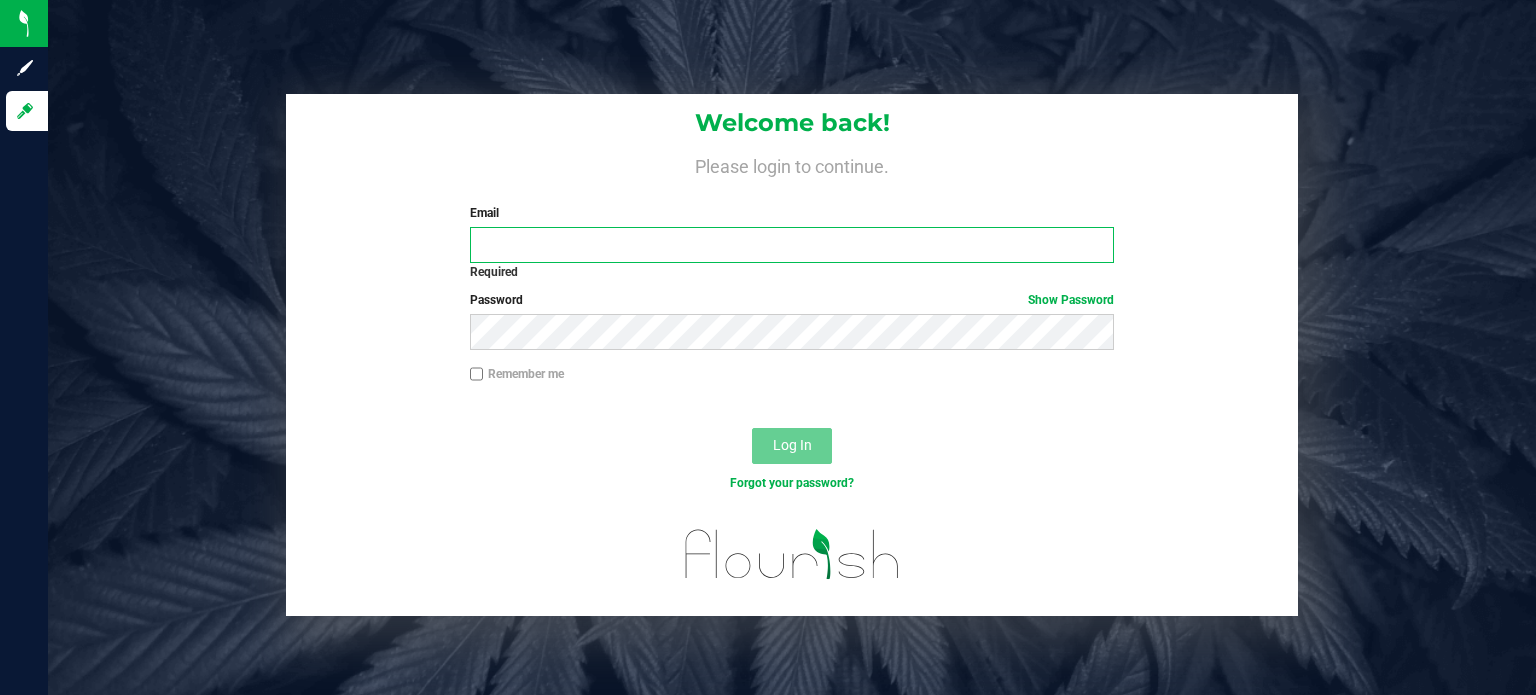 type on "[EMAIL]" 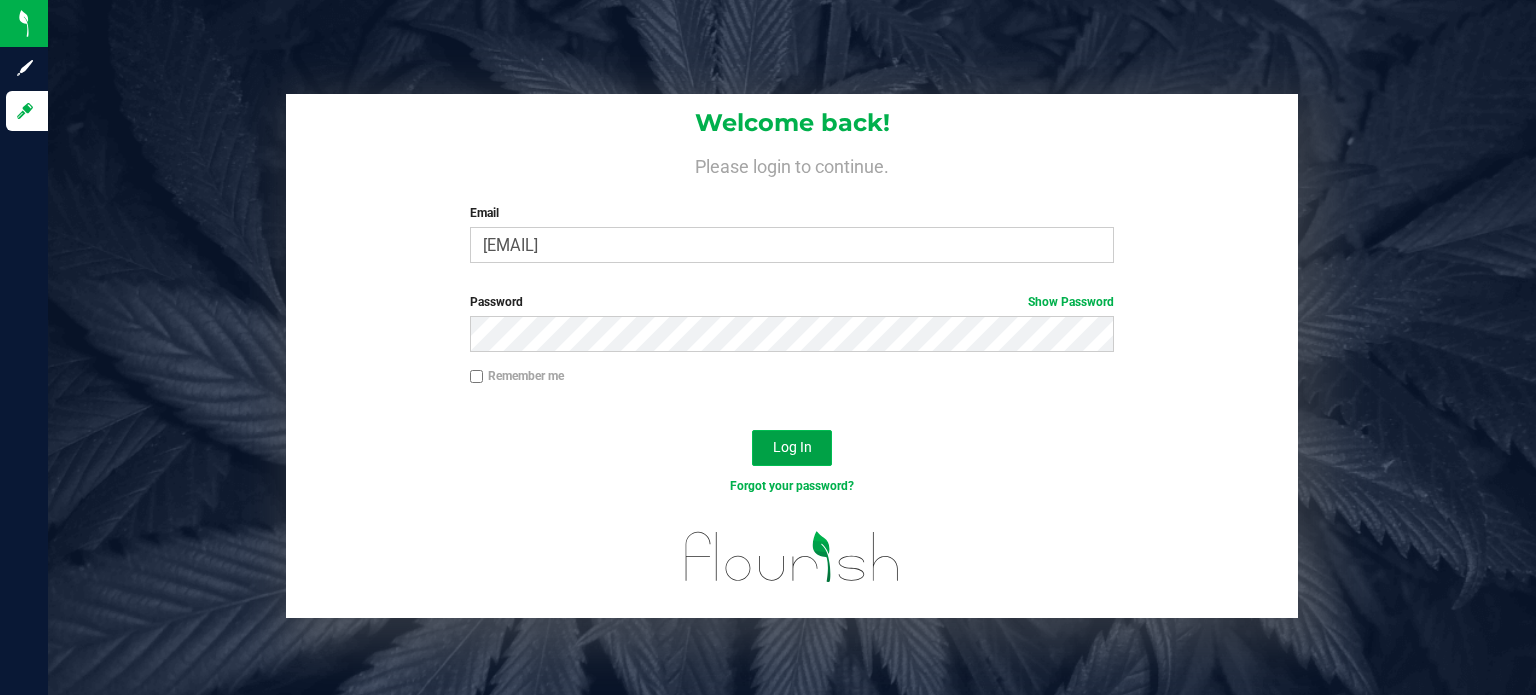 click on "Log In" at bounding box center (792, 448) 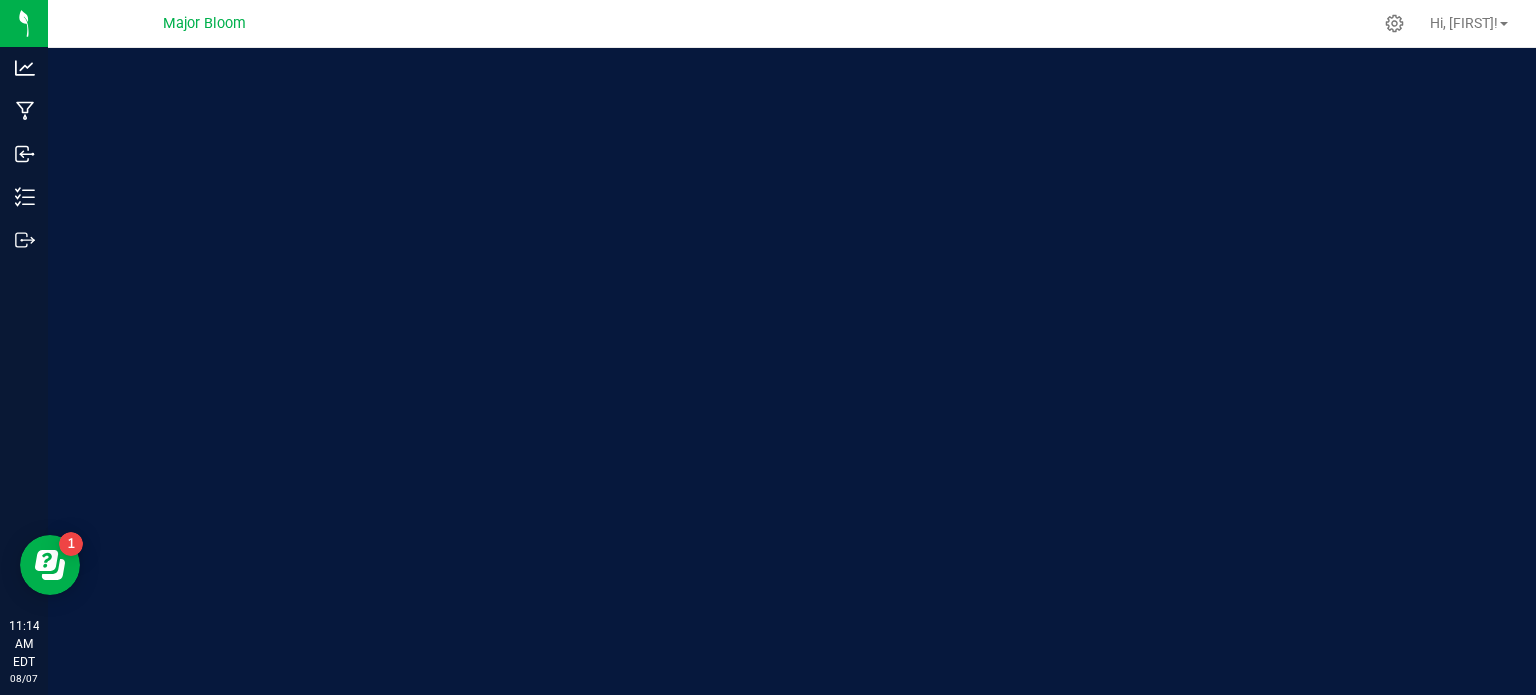 scroll, scrollTop: 0, scrollLeft: 0, axis: both 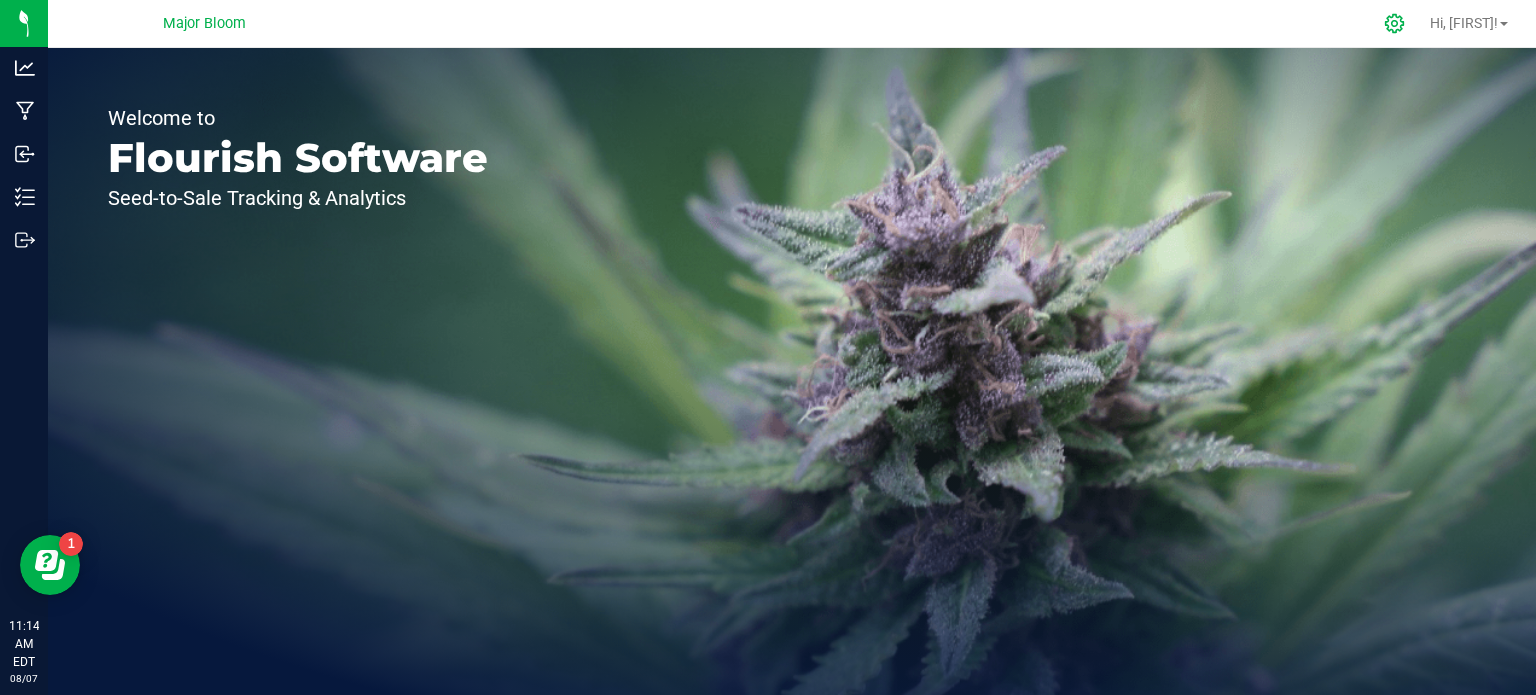 click 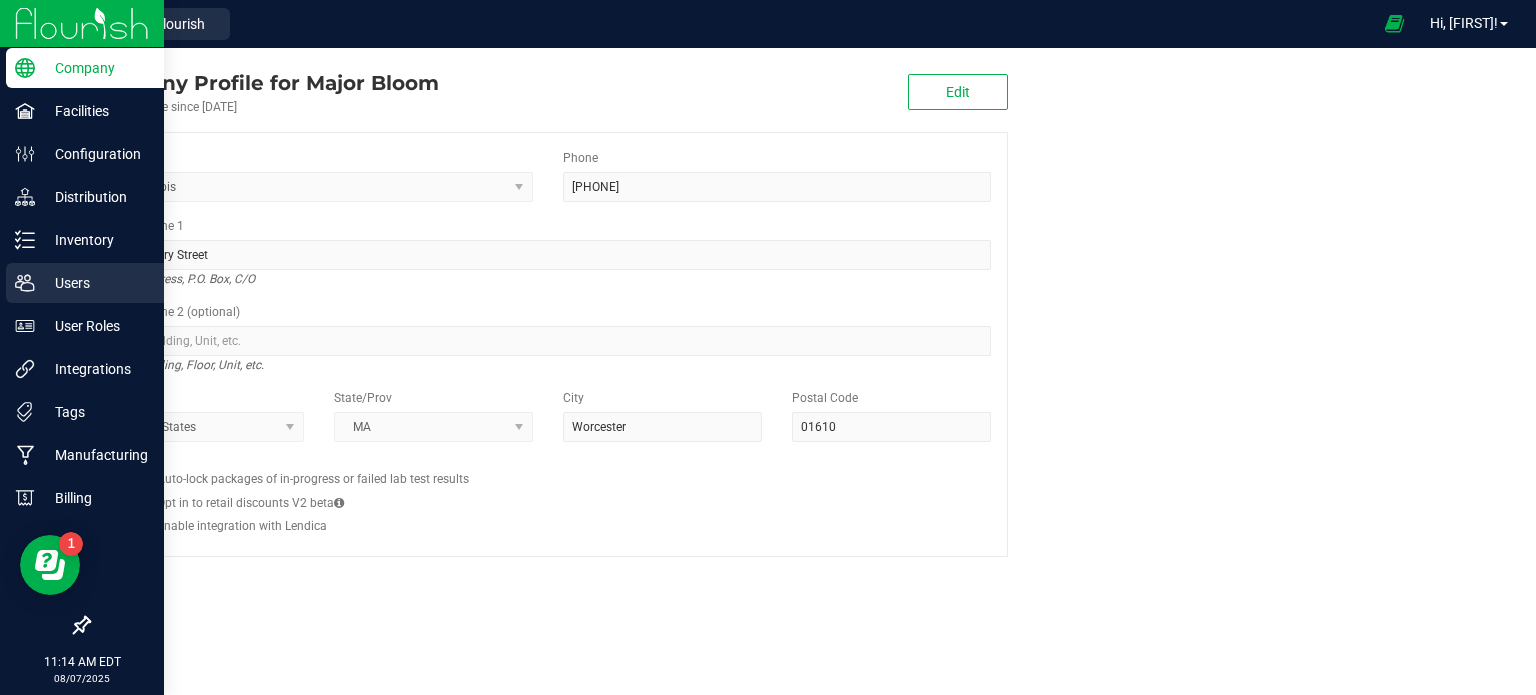 click on "Users" at bounding box center (95, 283) 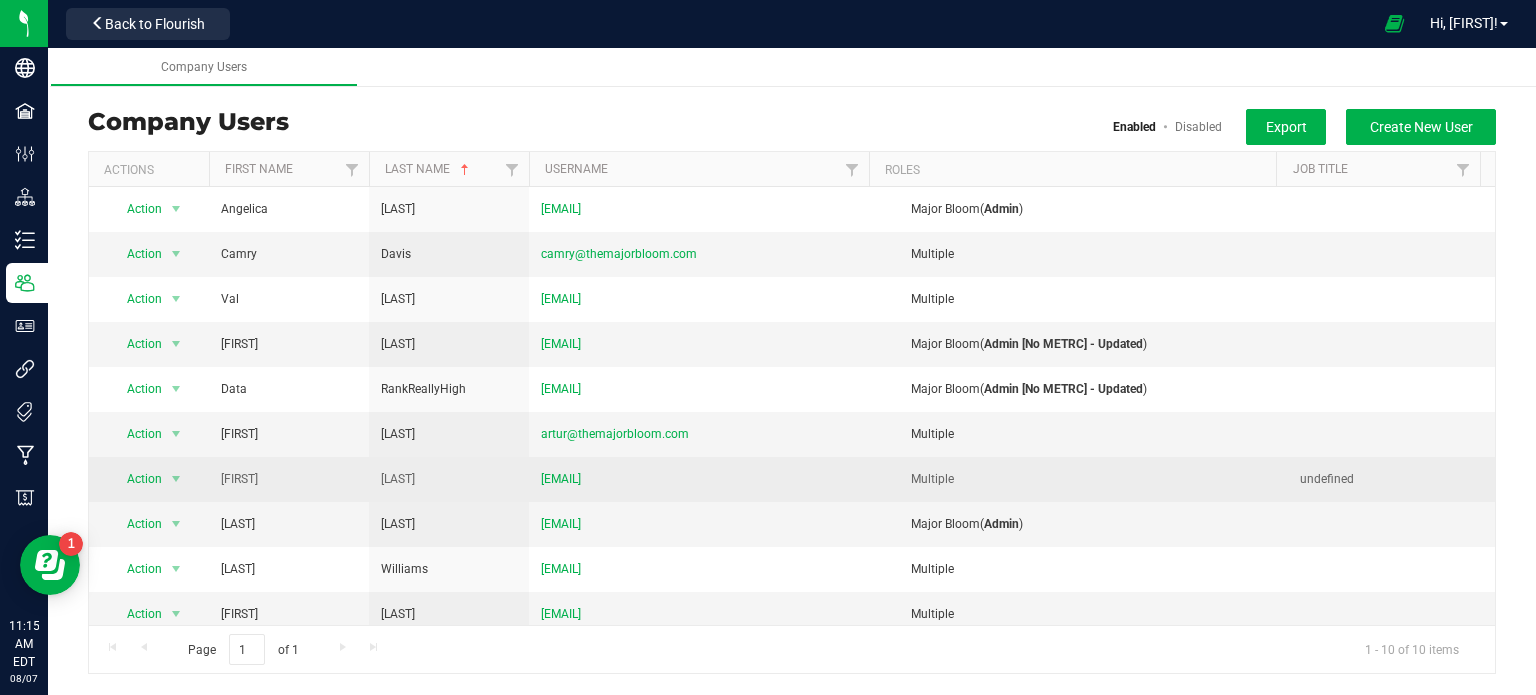 scroll, scrollTop: 8, scrollLeft: 0, axis: vertical 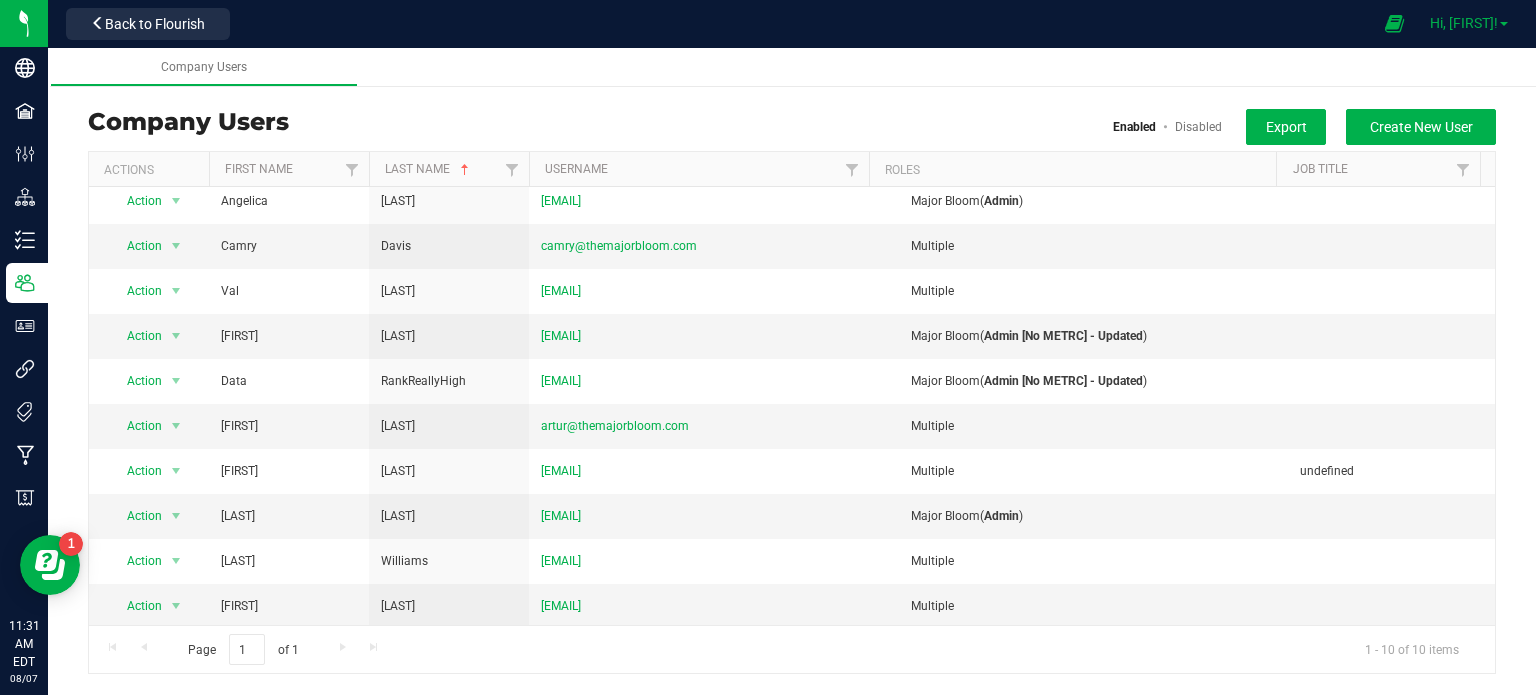 click on "Hi, [FIRST]!" at bounding box center (1464, 23) 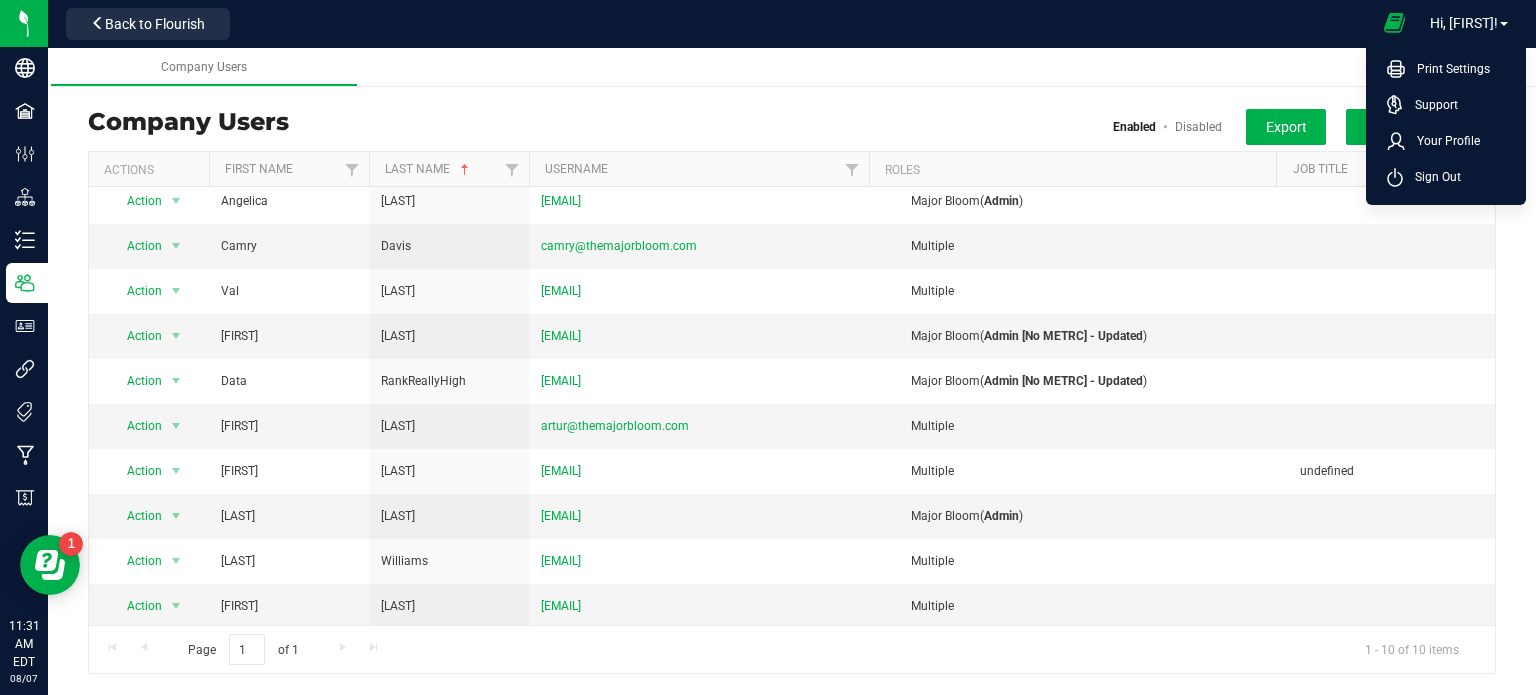 click at bounding box center (1394, 23) 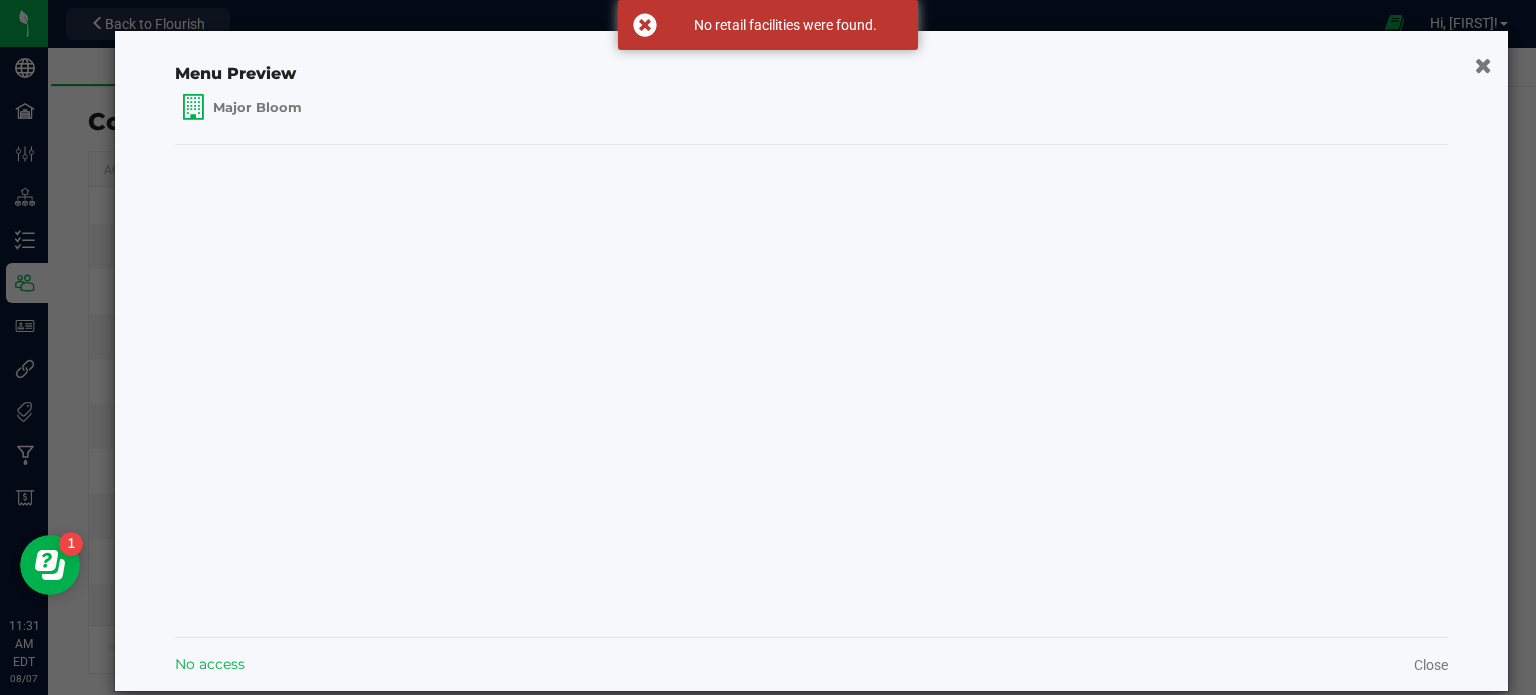 click 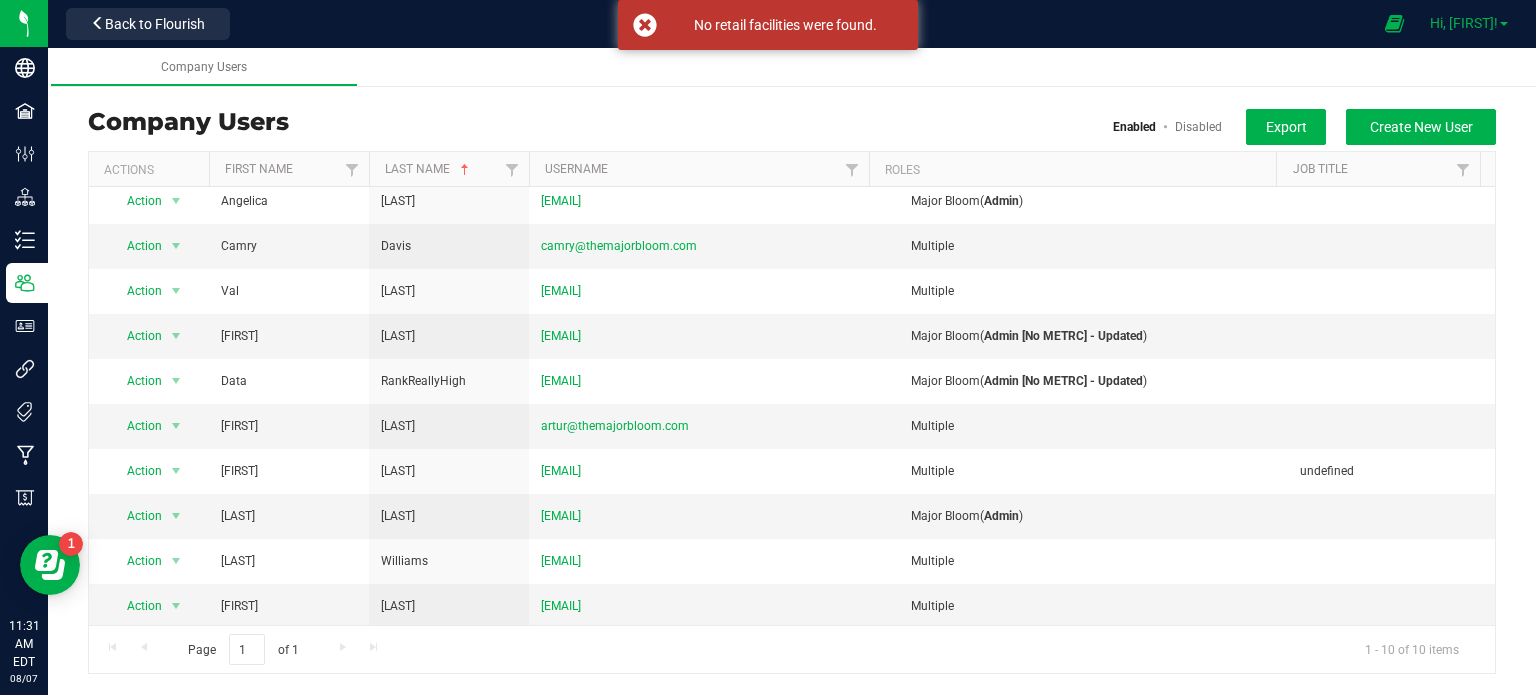 click on "Hi, [FIRST]!" at bounding box center (1464, 23) 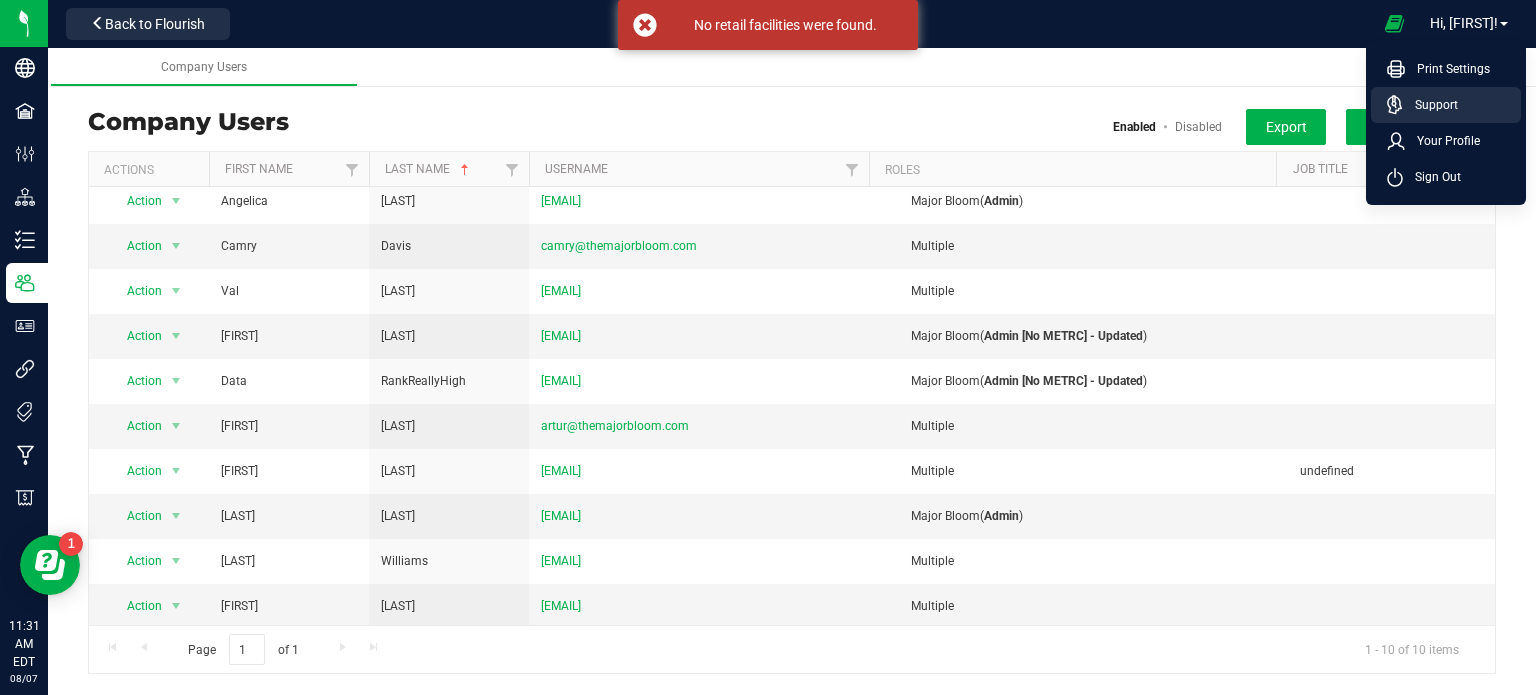 click on "Support" at bounding box center (1430, 105) 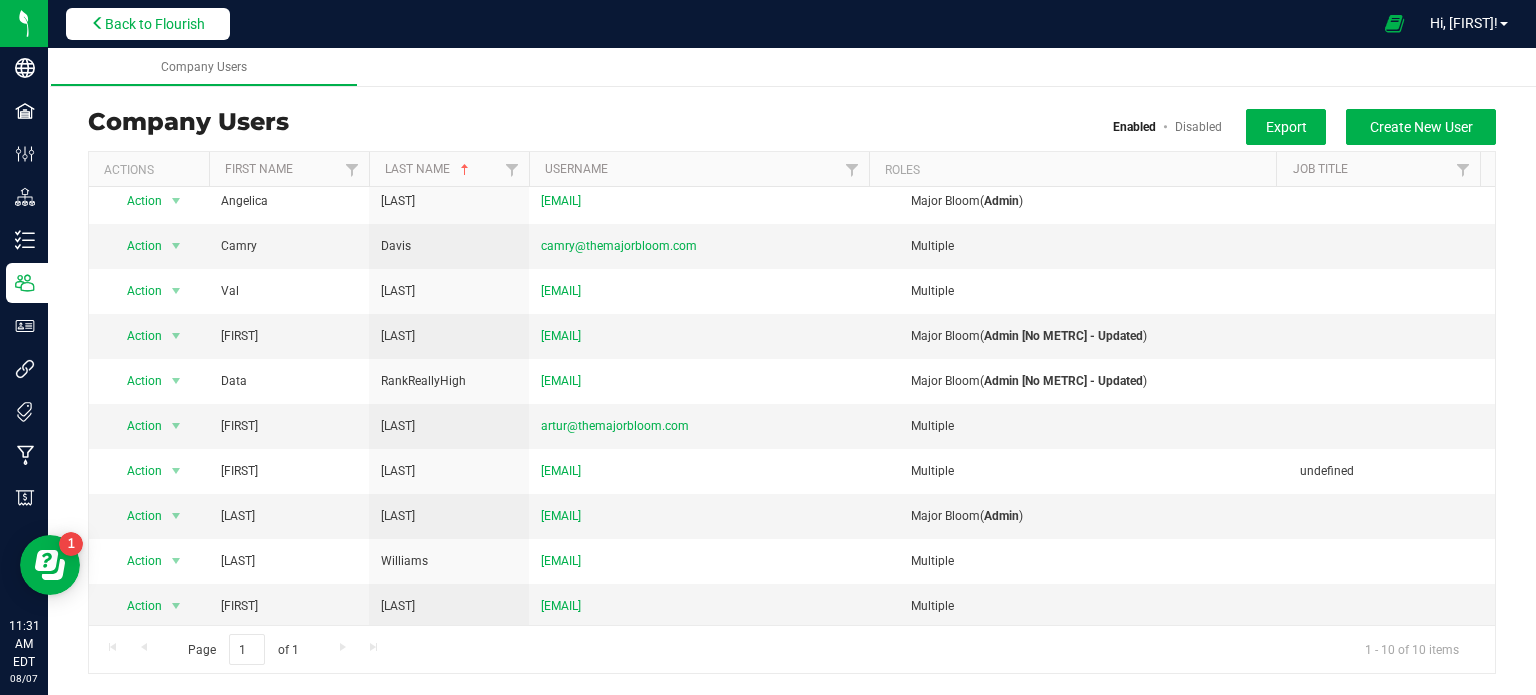click on "Back to Flourish" at bounding box center (155, 24) 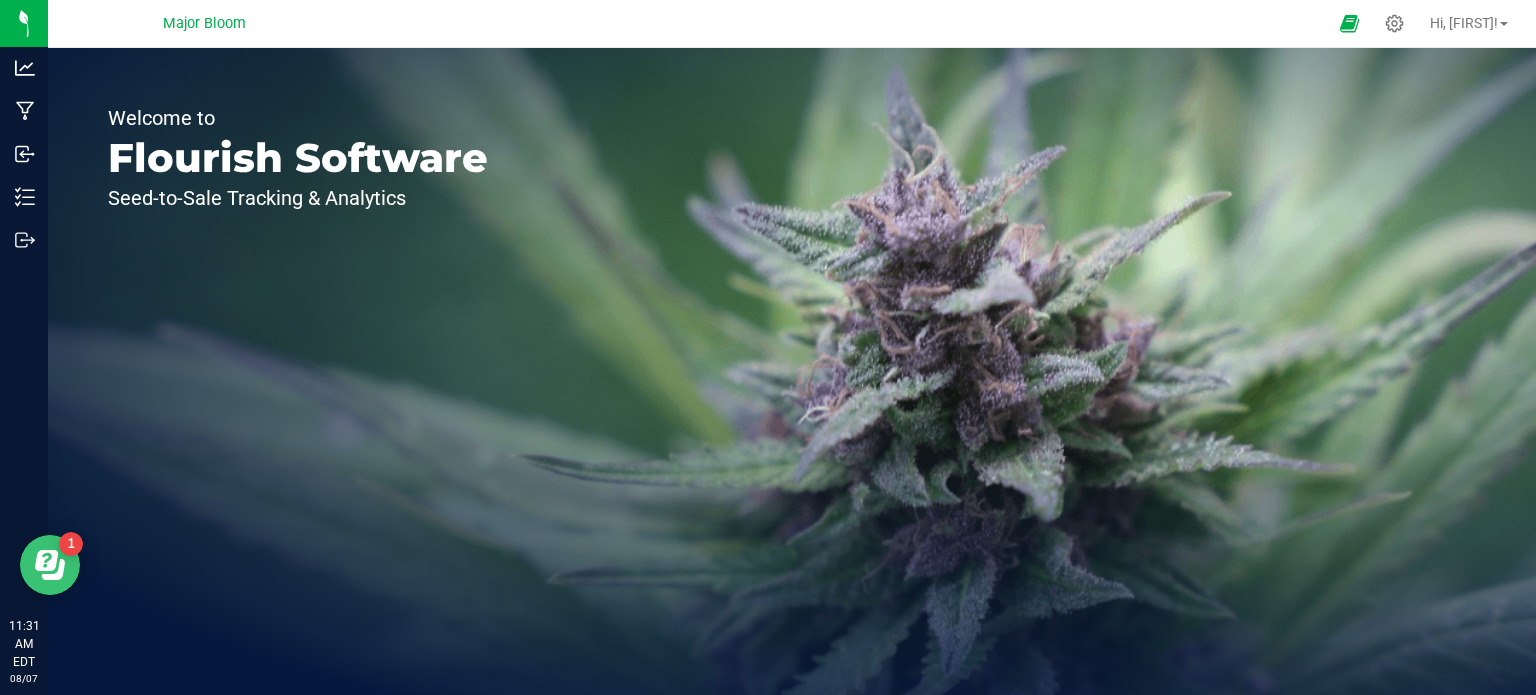 click 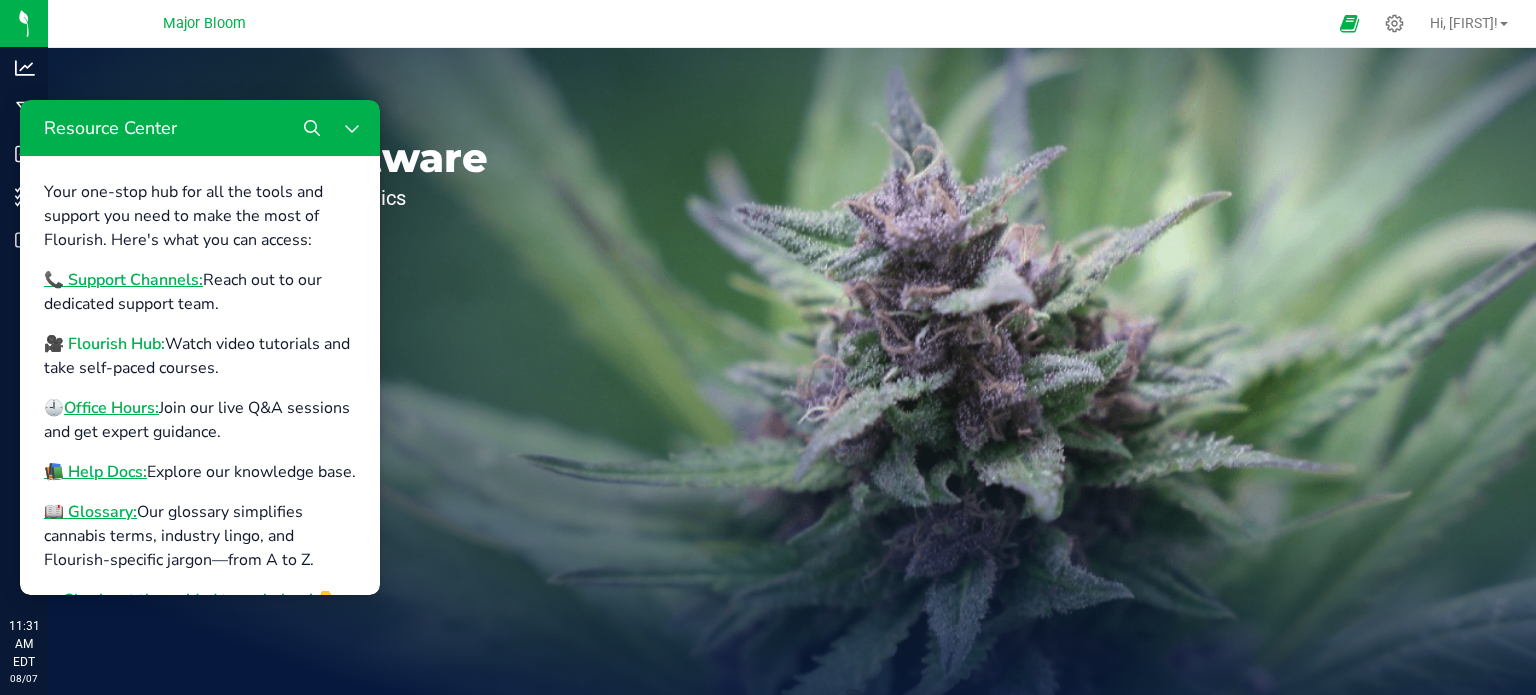 click on "🎥 Flourish Hub:" at bounding box center [104, 344] 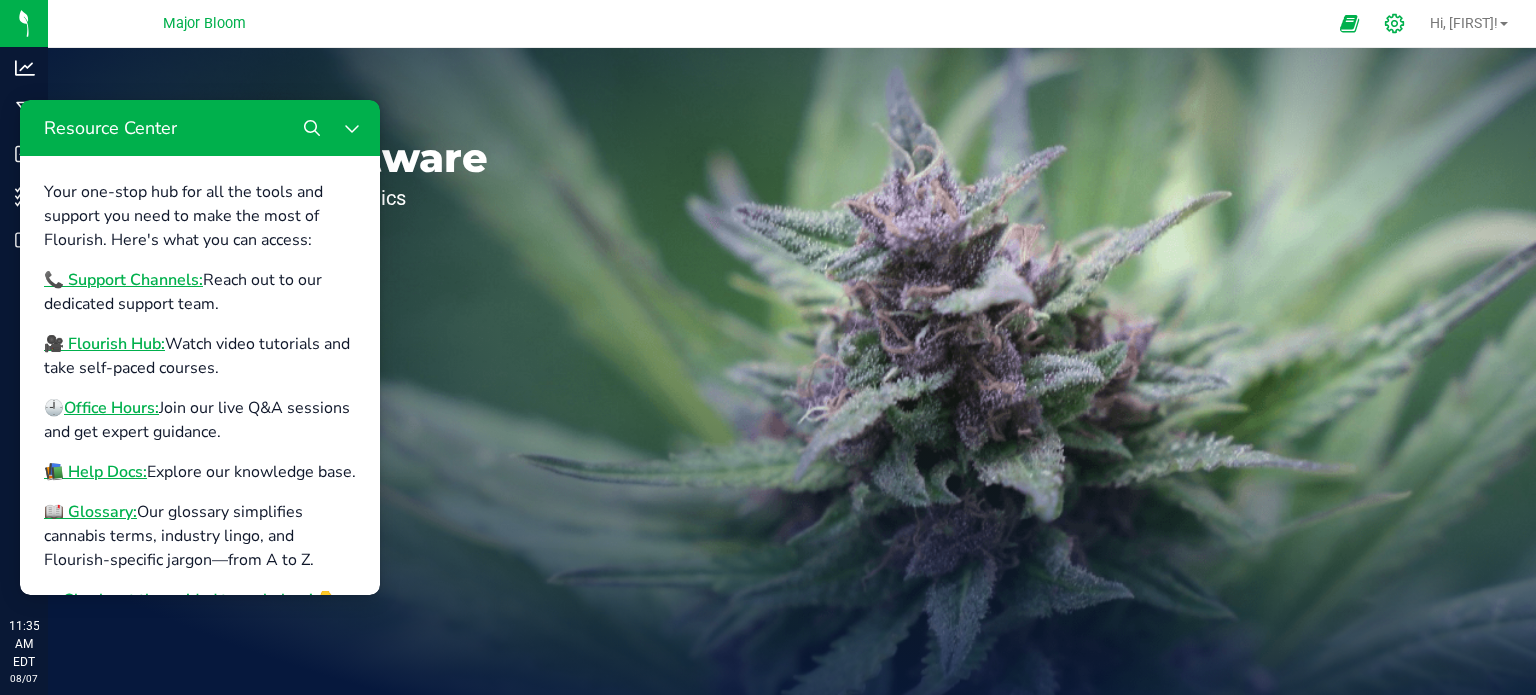 click 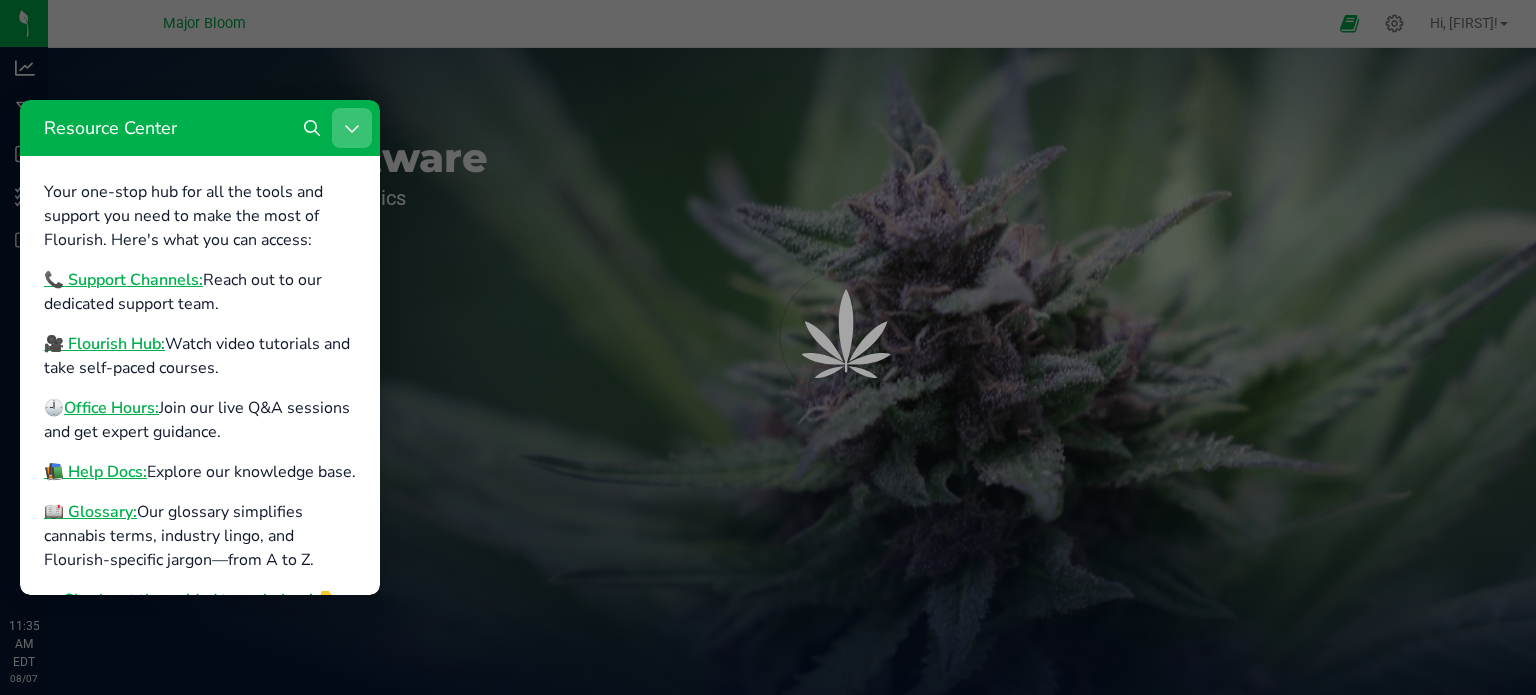 click 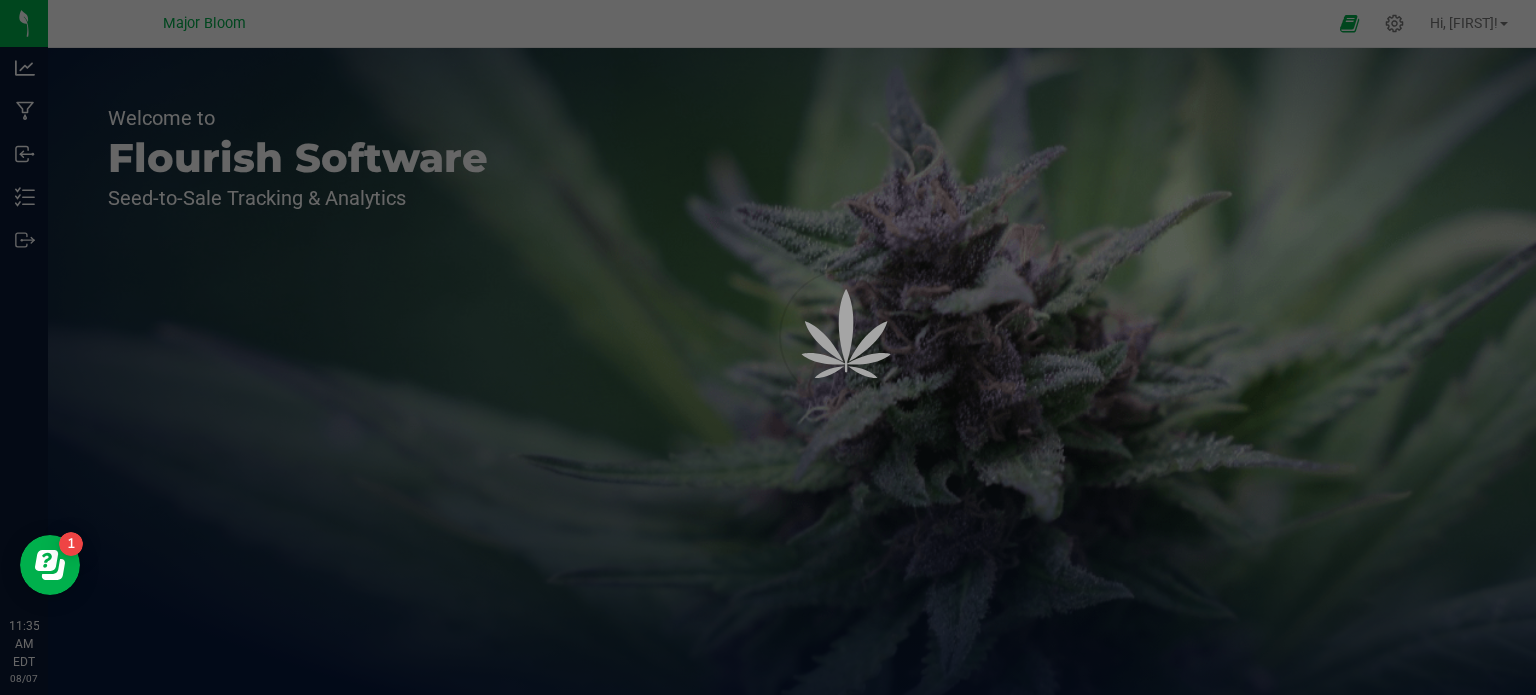 scroll, scrollTop: 0, scrollLeft: 0, axis: both 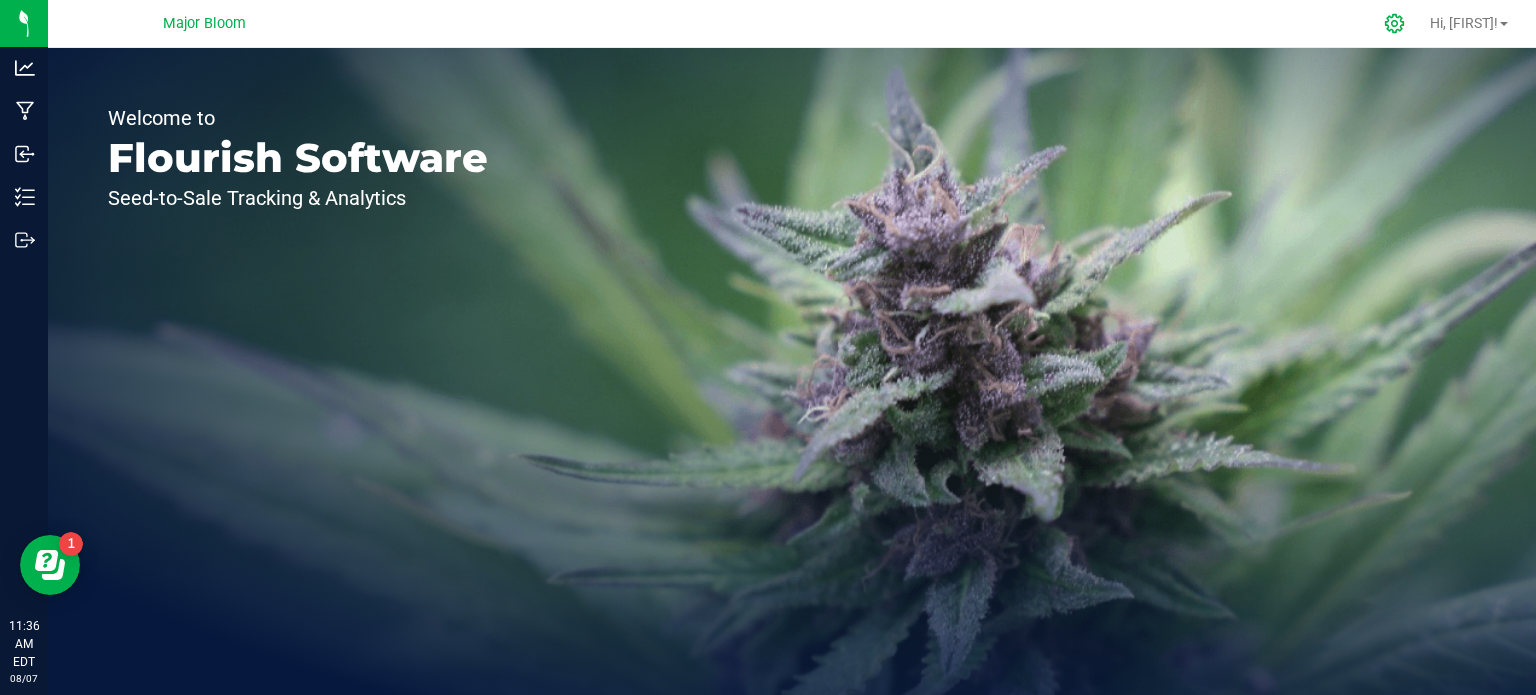 click 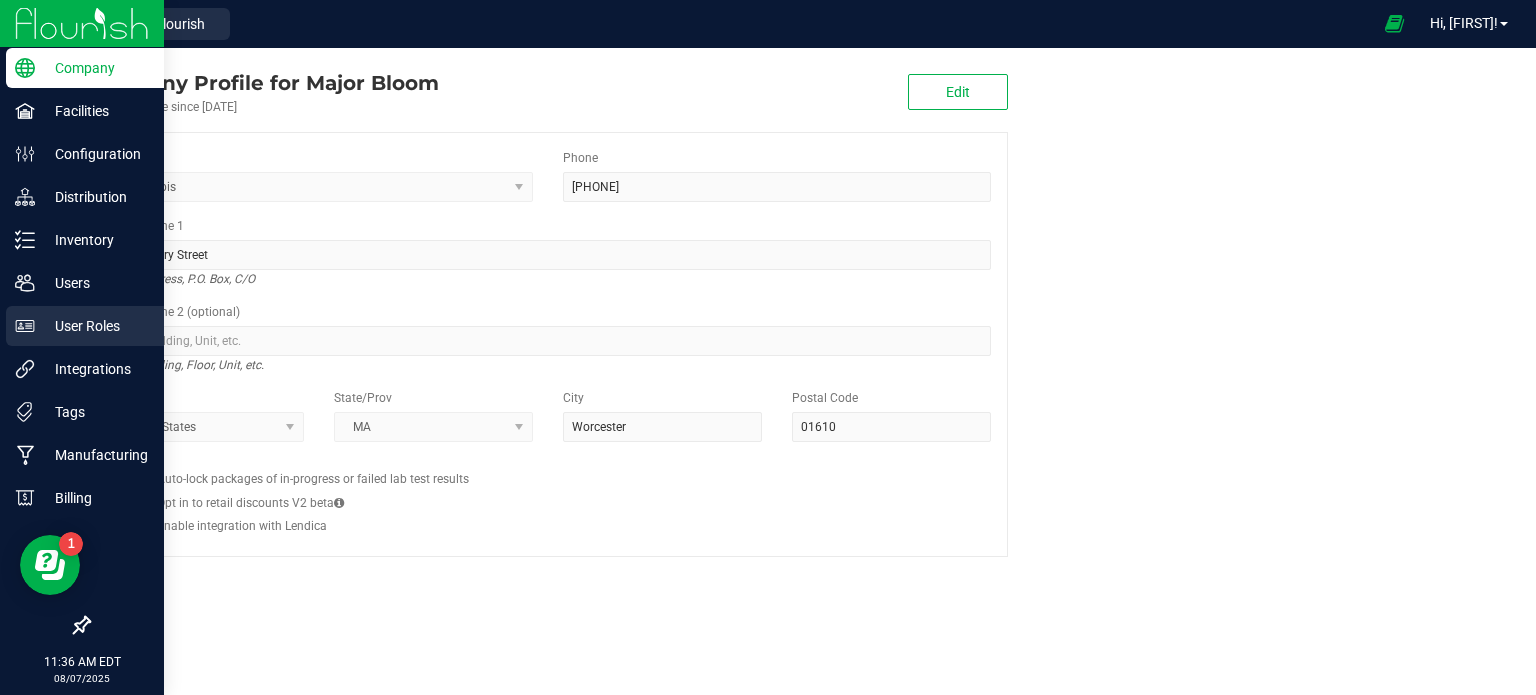 click on "User Roles" at bounding box center (95, 326) 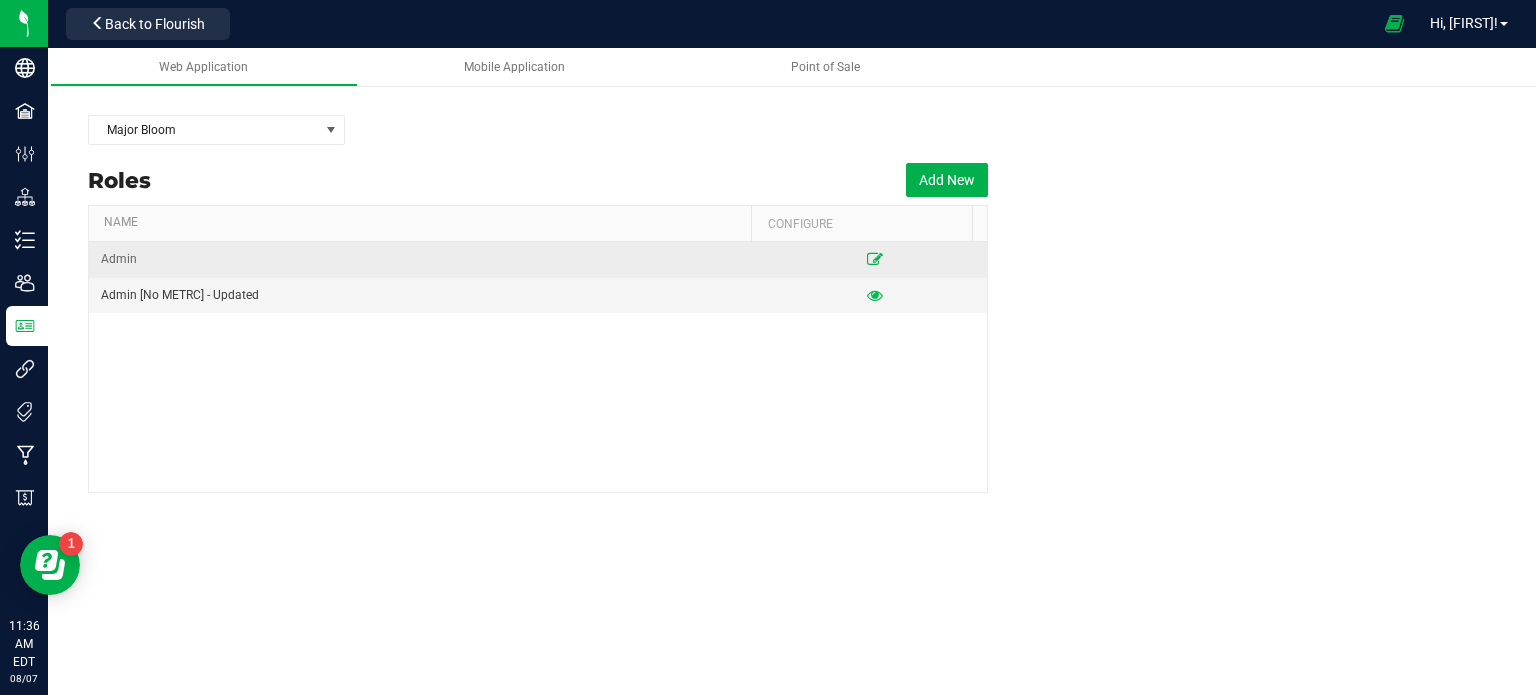 click at bounding box center (875, 259) 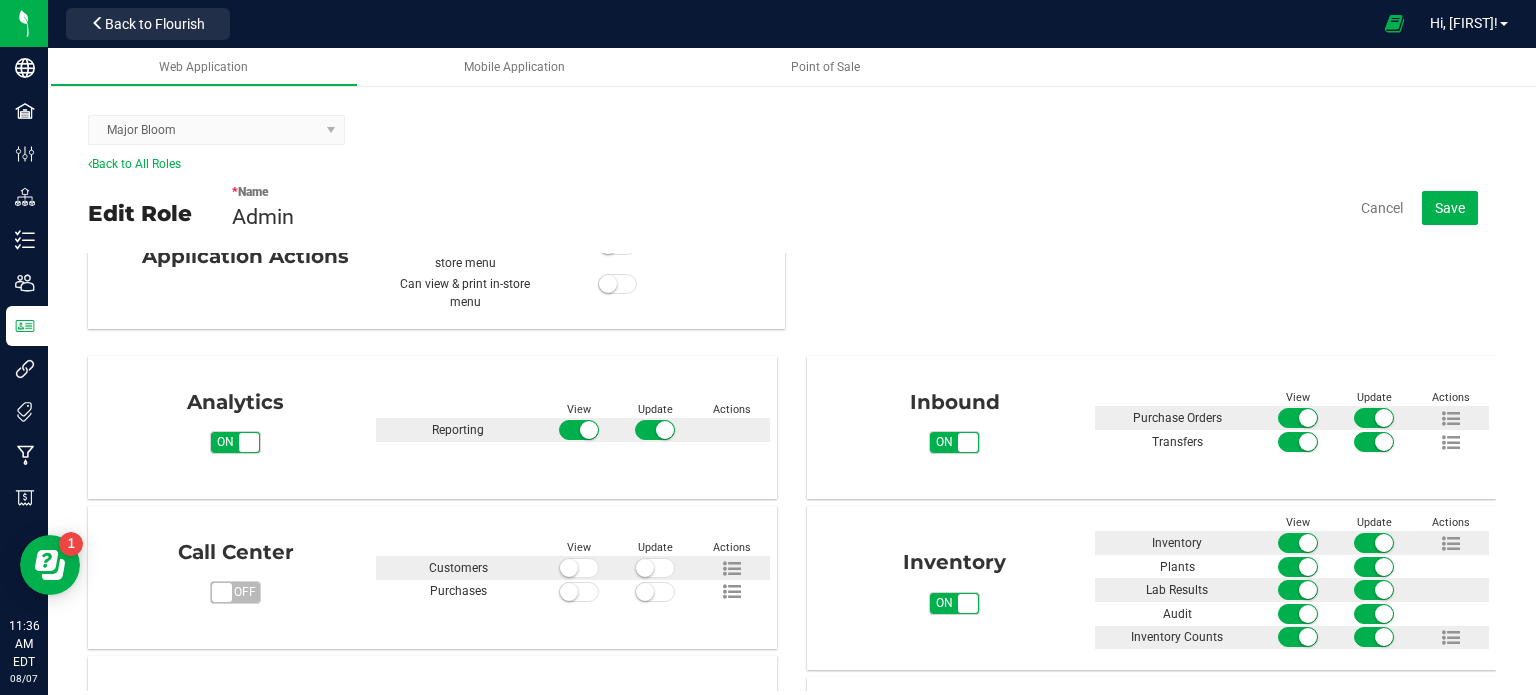 scroll, scrollTop: 100, scrollLeft: 0, axis: vertical 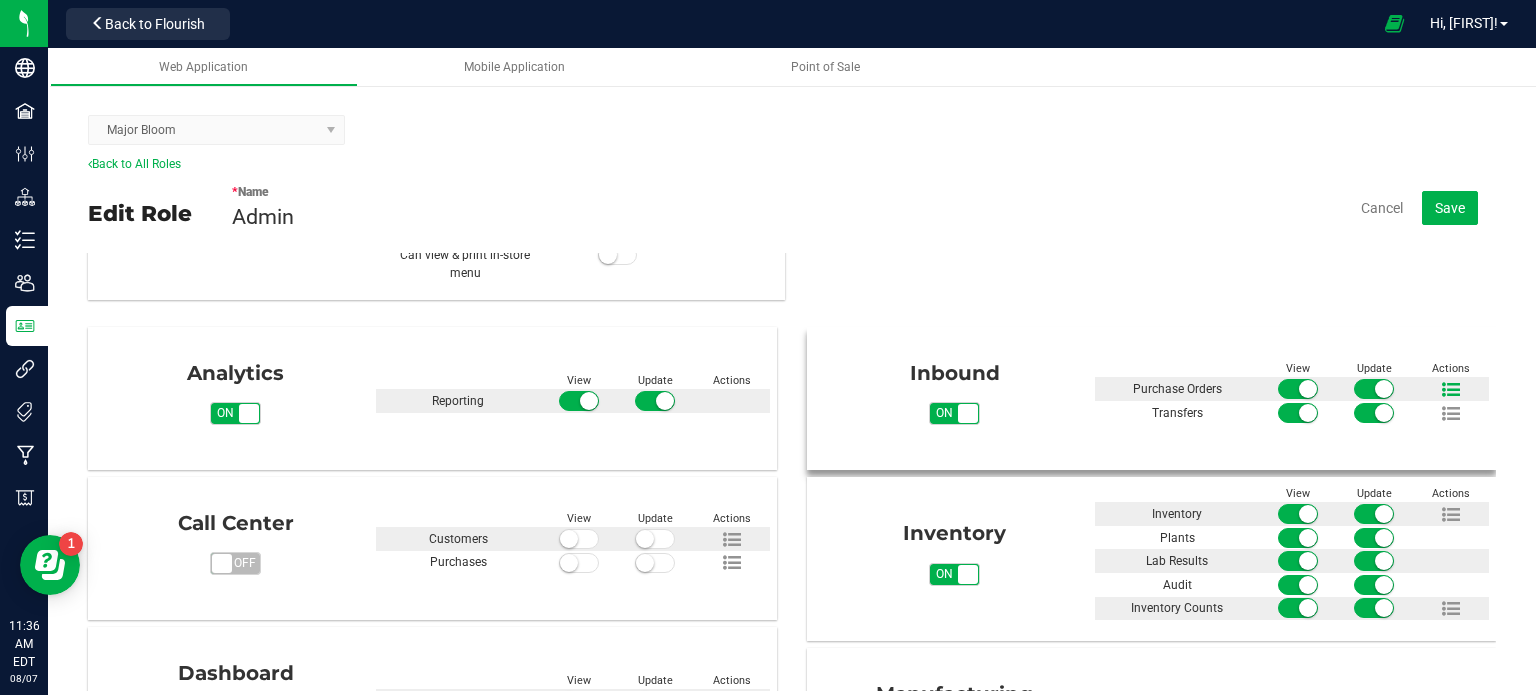 click at bounding box center (1451, 390) 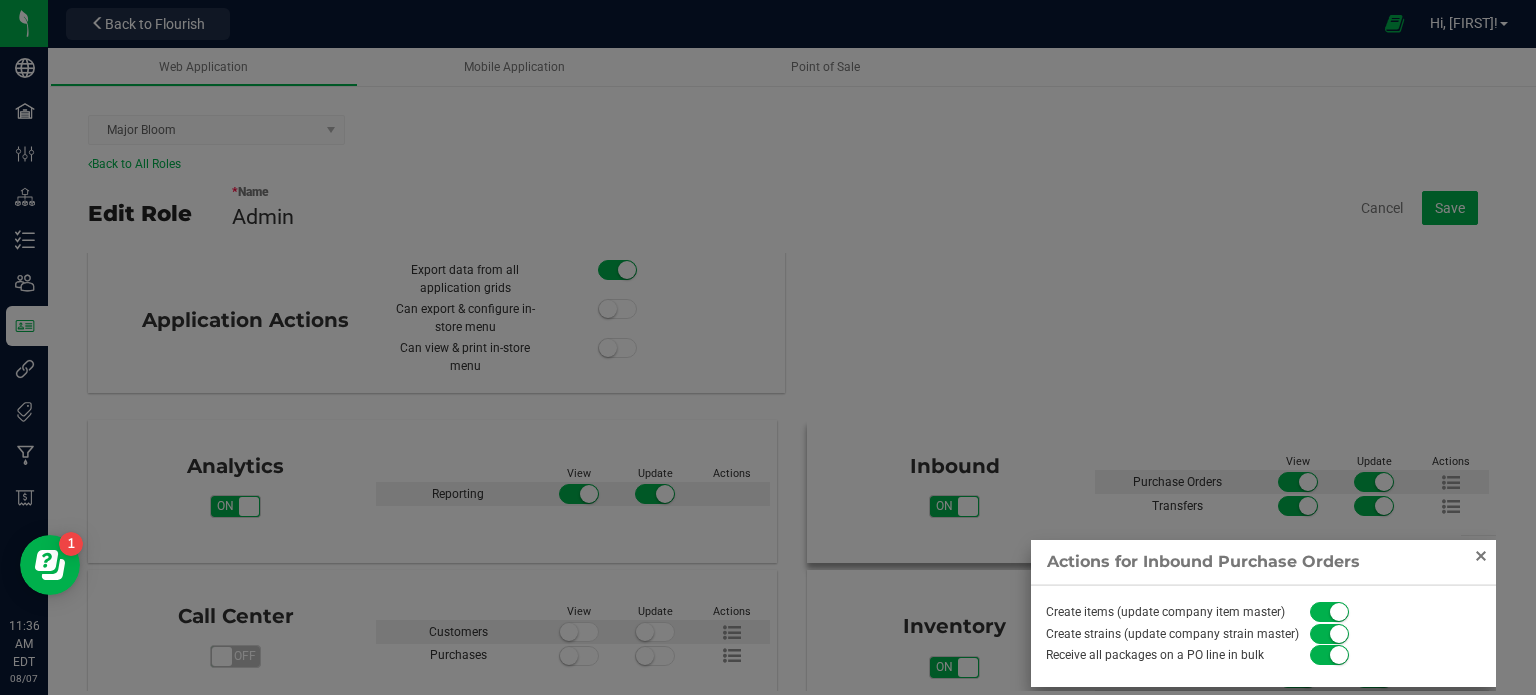 click at bounding box center [1481, 556] 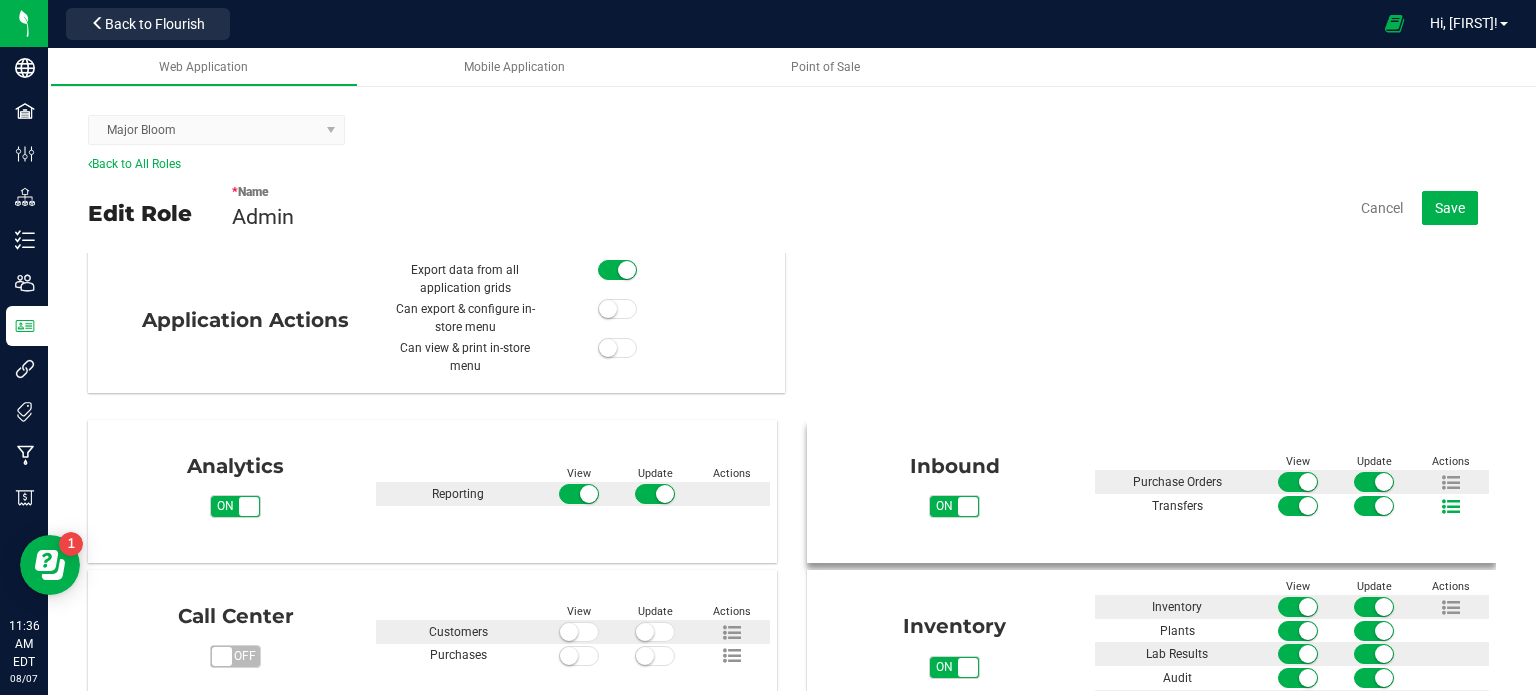 click at bounding box center (1451, 507) 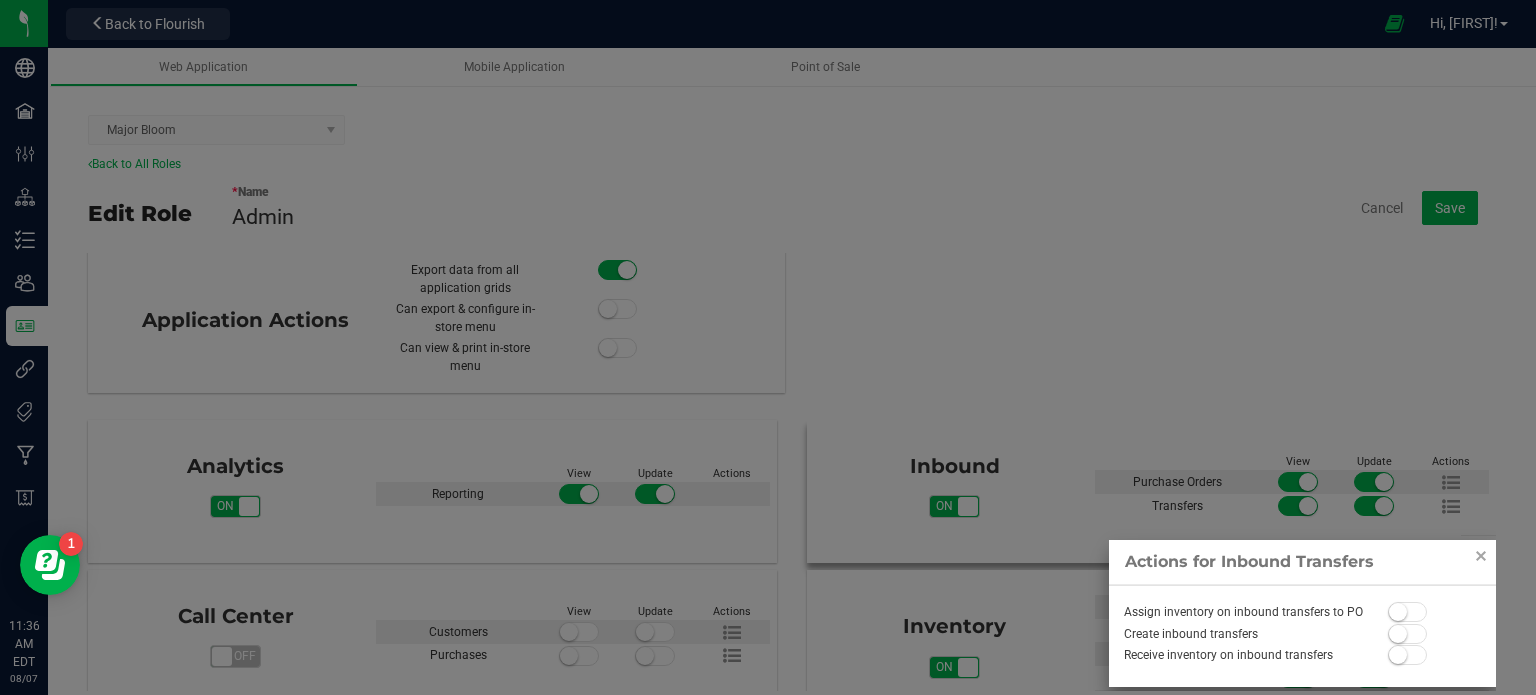 click at bounding box center [1408, 612] 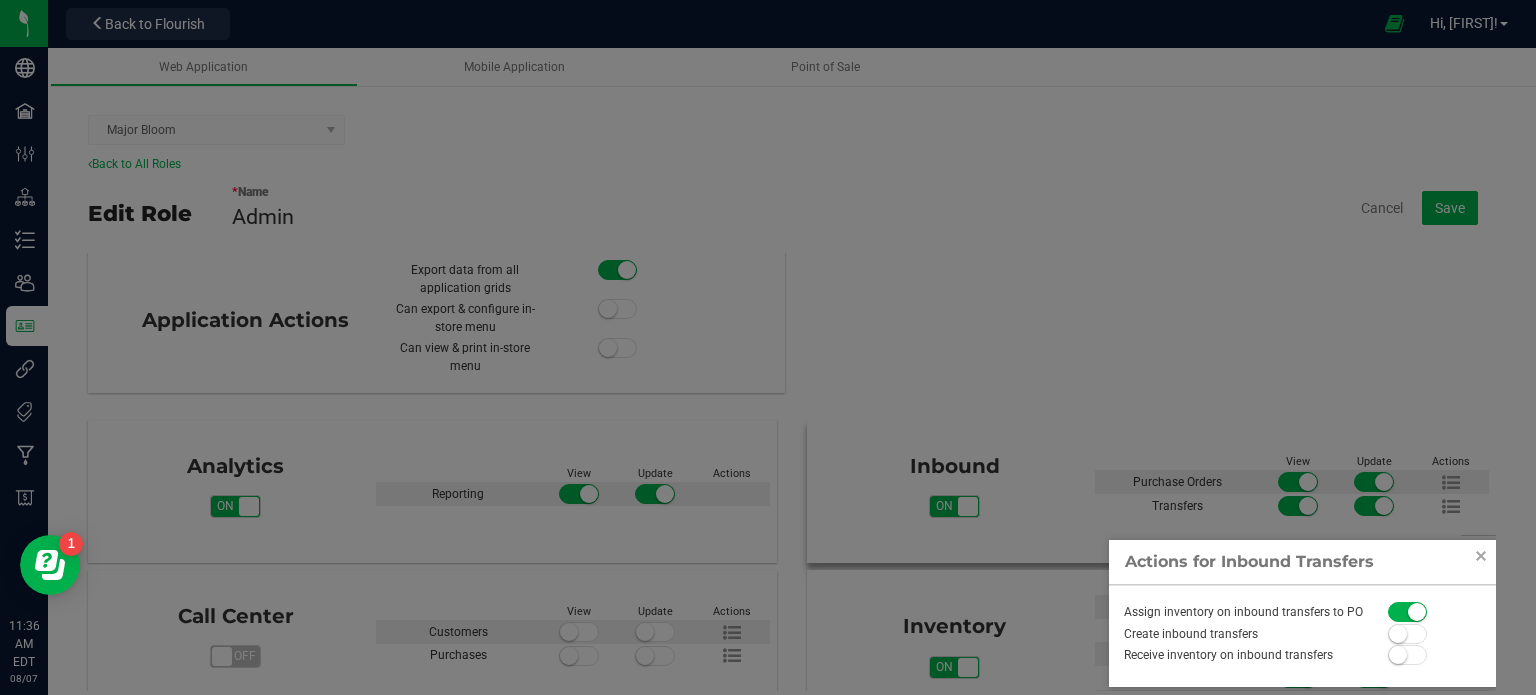 click at bounding box center [1408, 634] 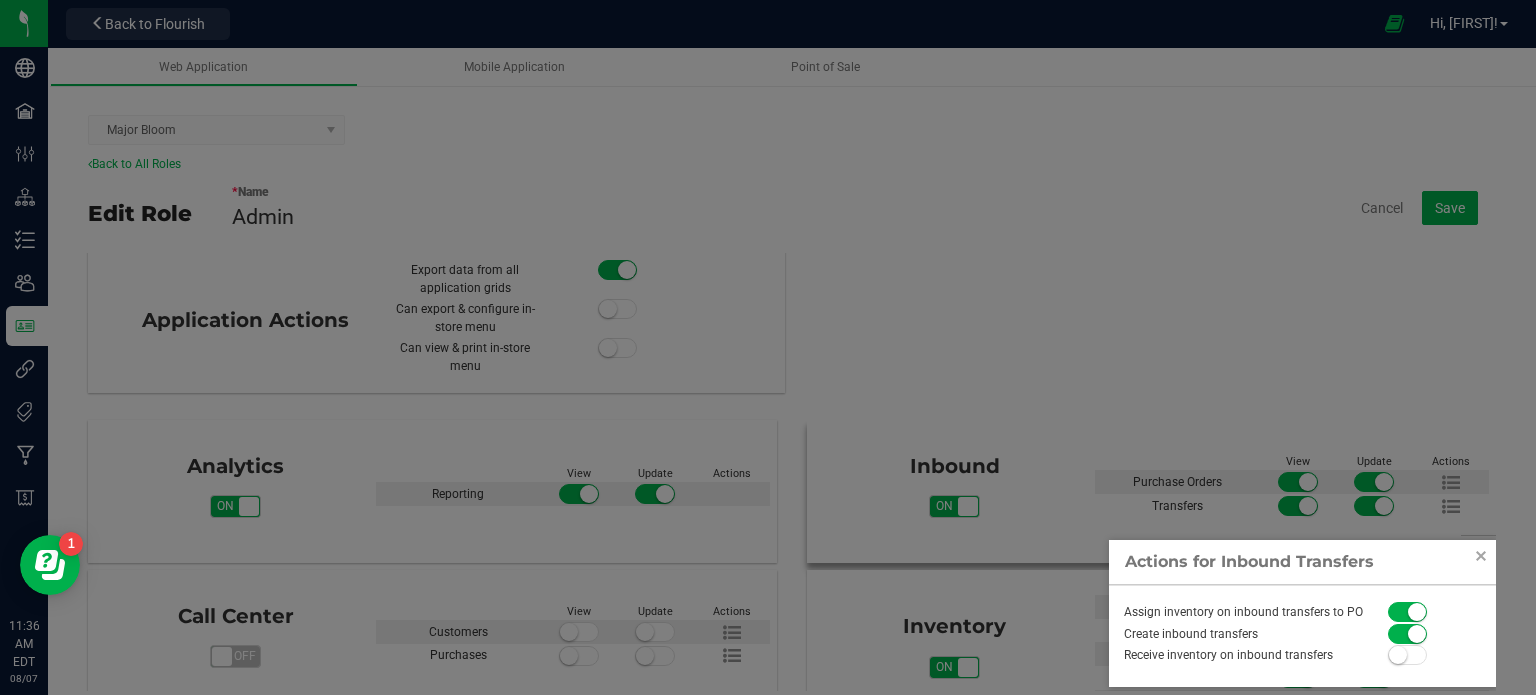click at bounding box center (1408, 655) 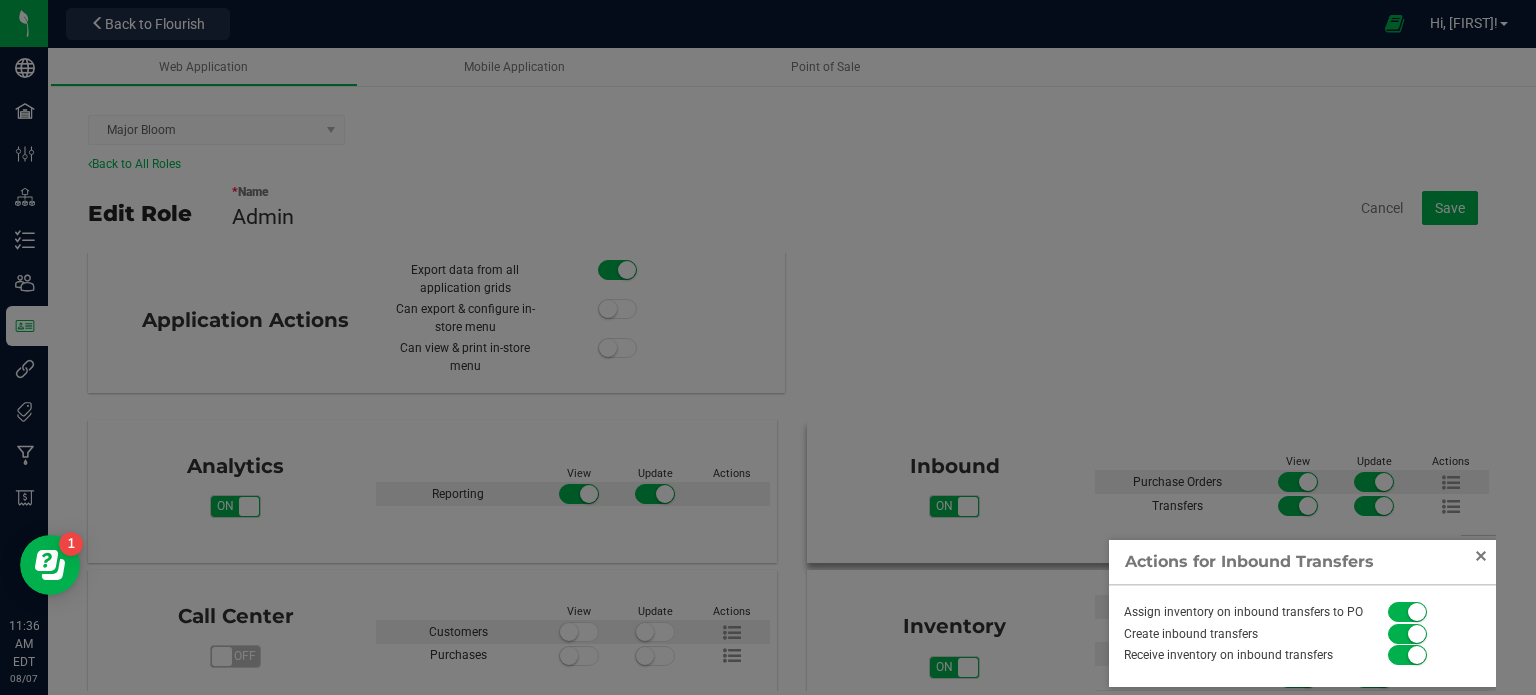 click at bounding box center [1481, 556] 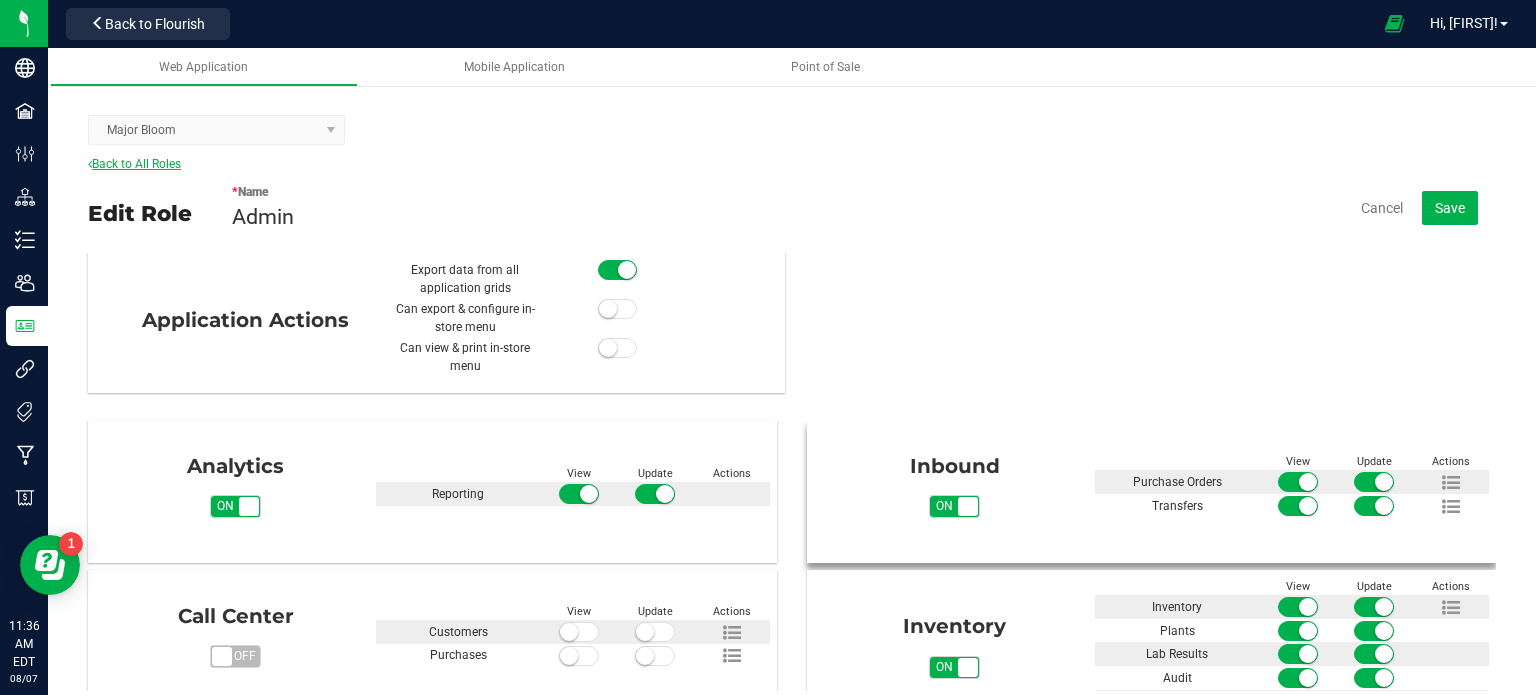 click on "Back to All Roles" at bounding box center (134, 164) 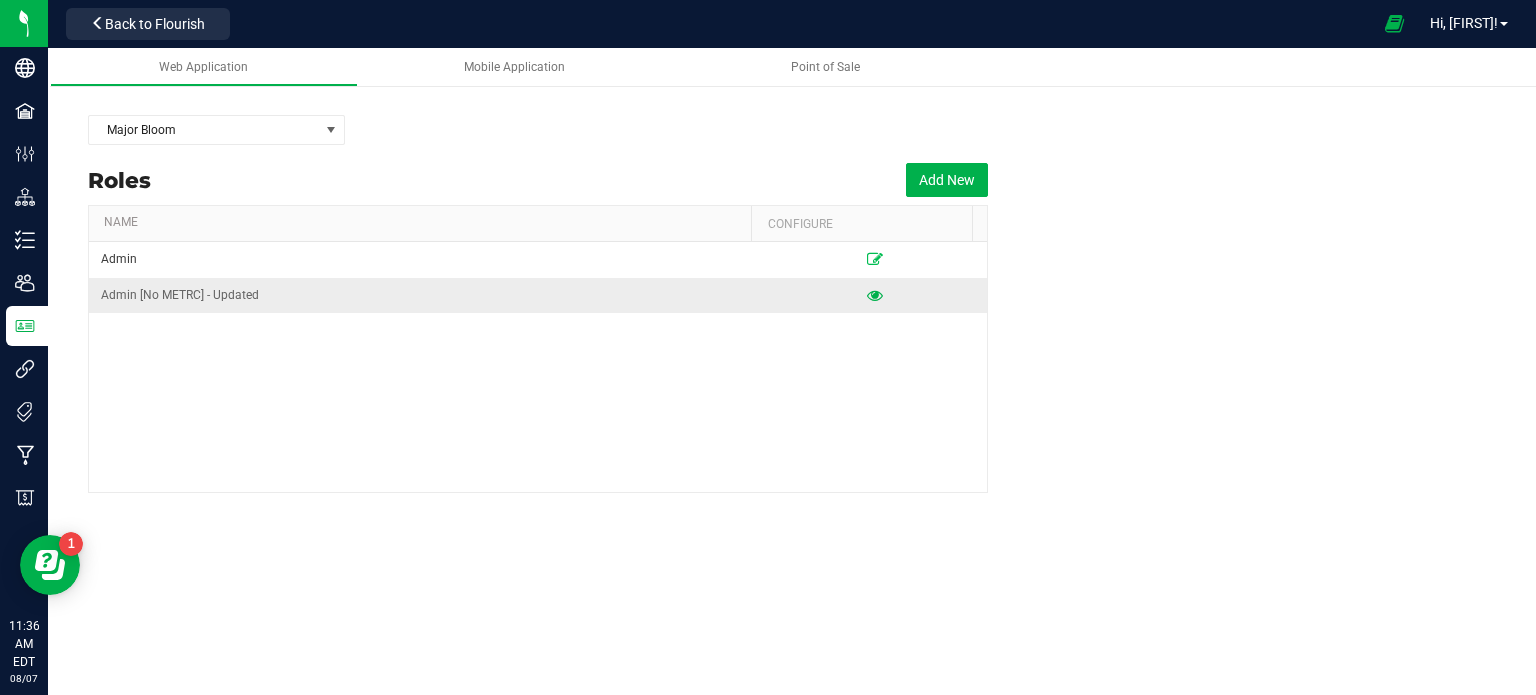 click at bounding box center (875, 295) 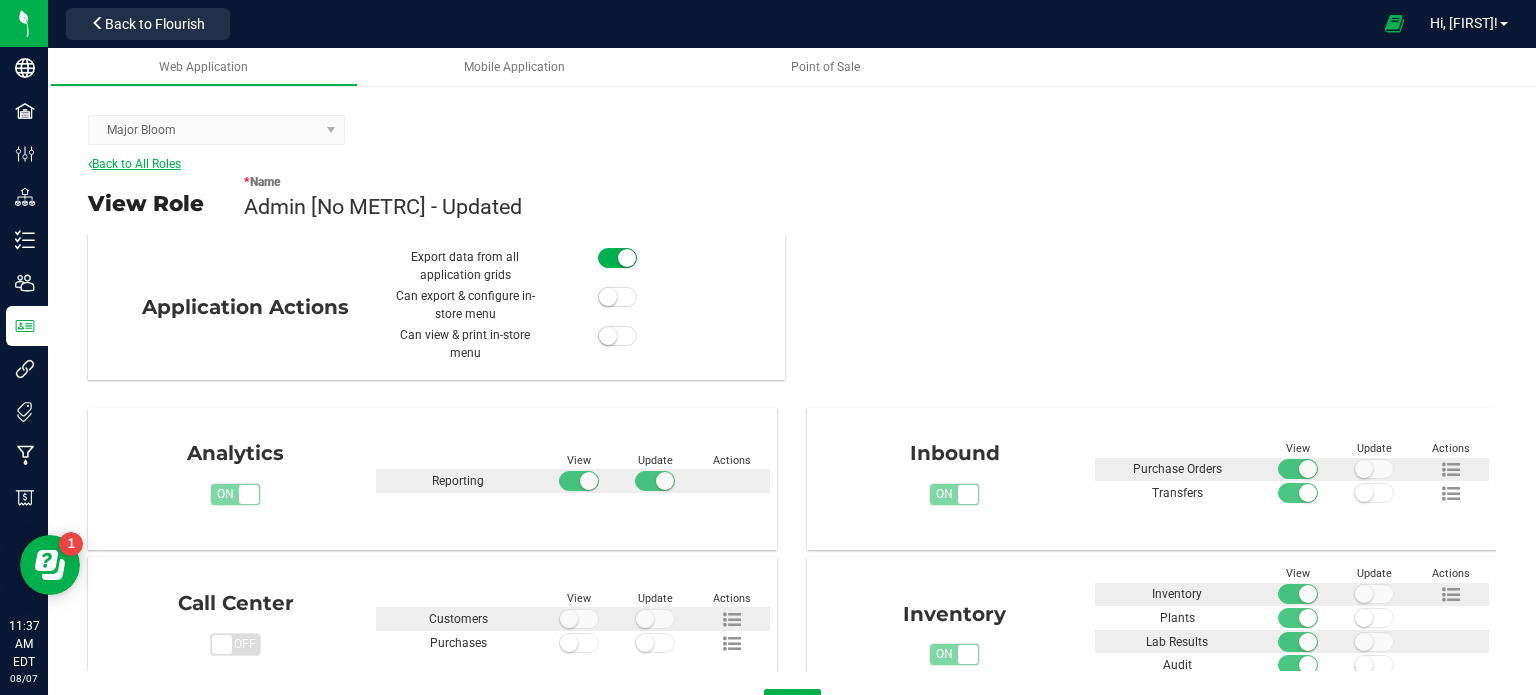 click on "Back to All Roles" at bounding box center (134, 164) 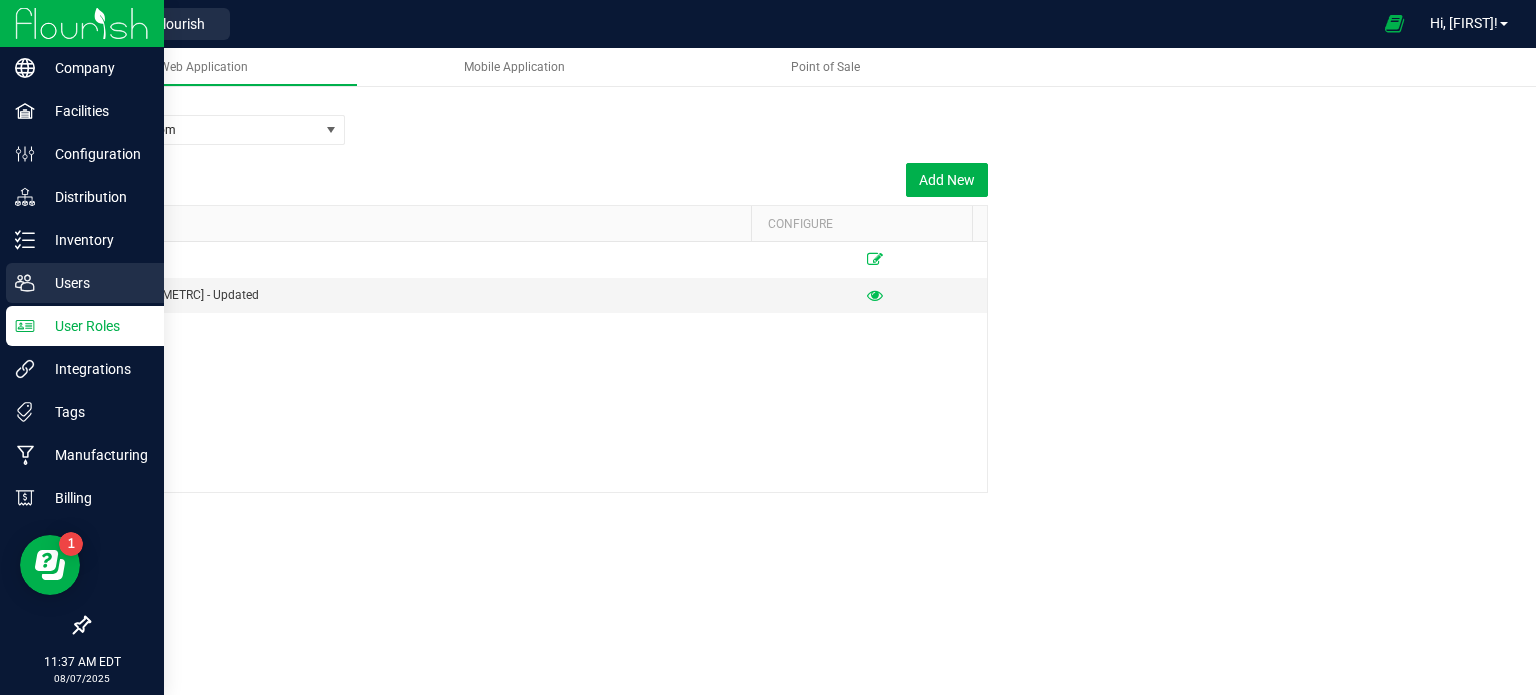 click on "Users" at bounding box center [95, 283] 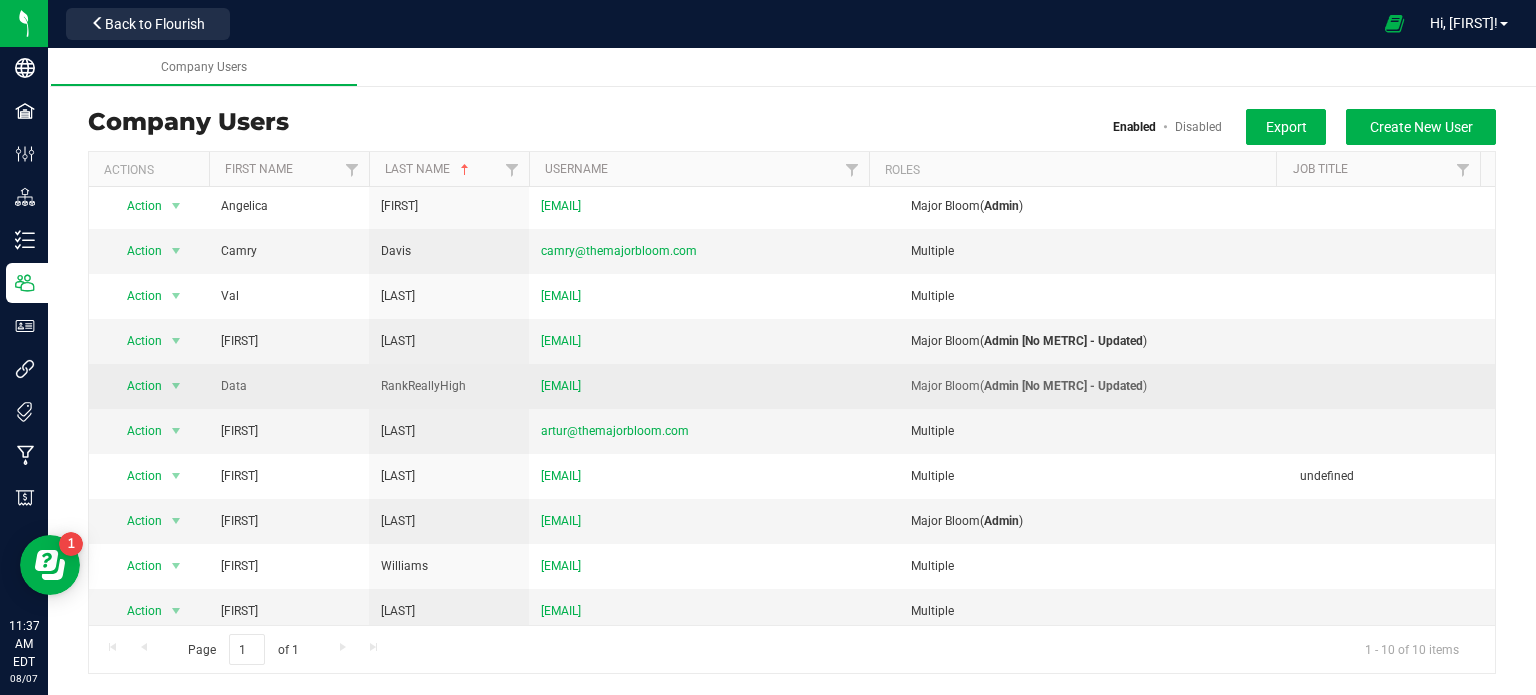 scroll, scrollTop: 0, scrollLeft: 0, axis: both 